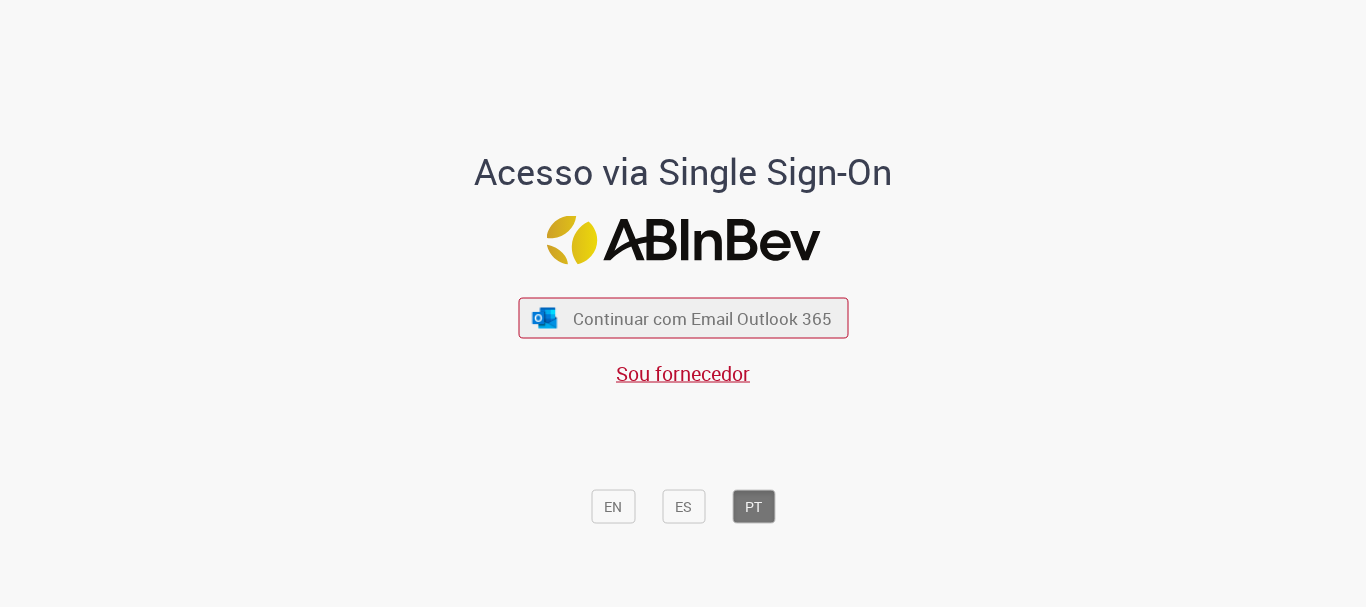 scroll, scrollTop: 0, scrollLeft: 0, axis: both 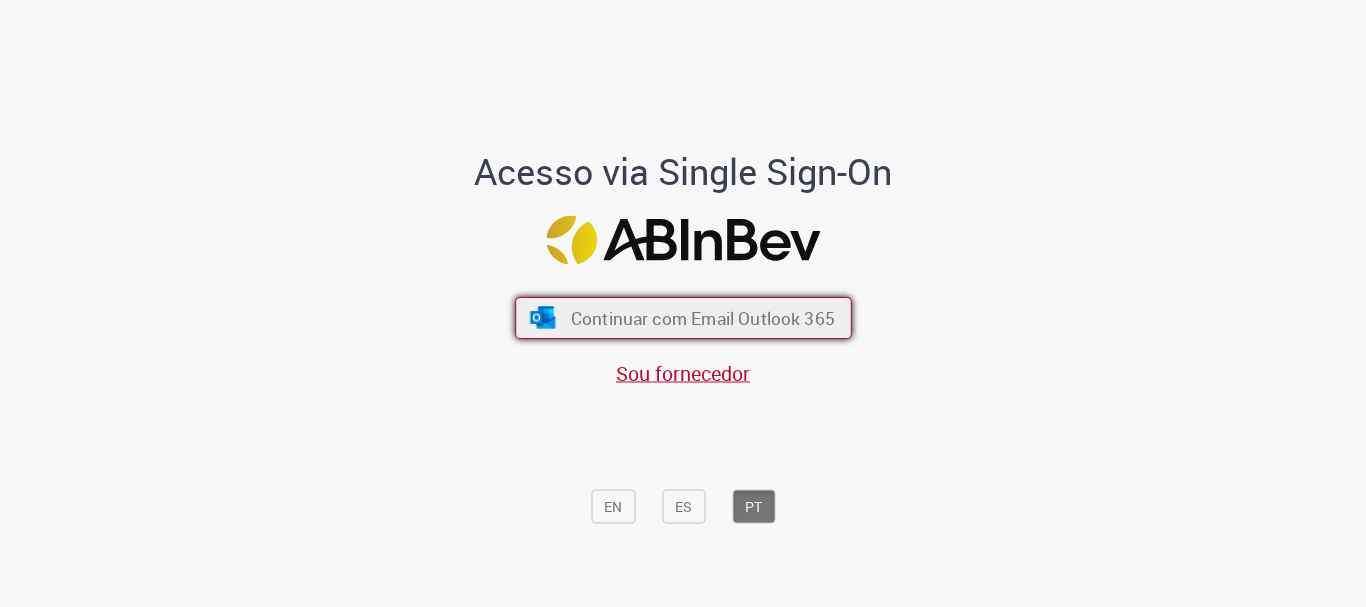 click on "Continuar com Email Outlook 365" at bounding box center (683, 318) 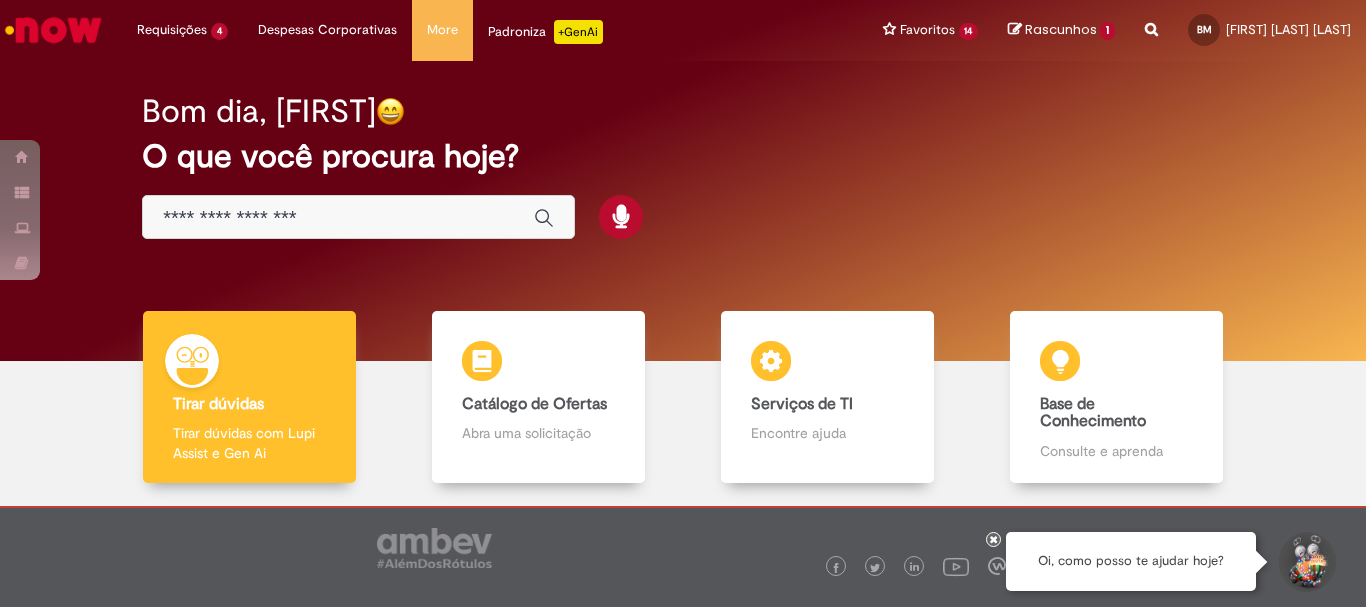 scroll, scrollTop: 0, scrollLeft: 0, axis: both 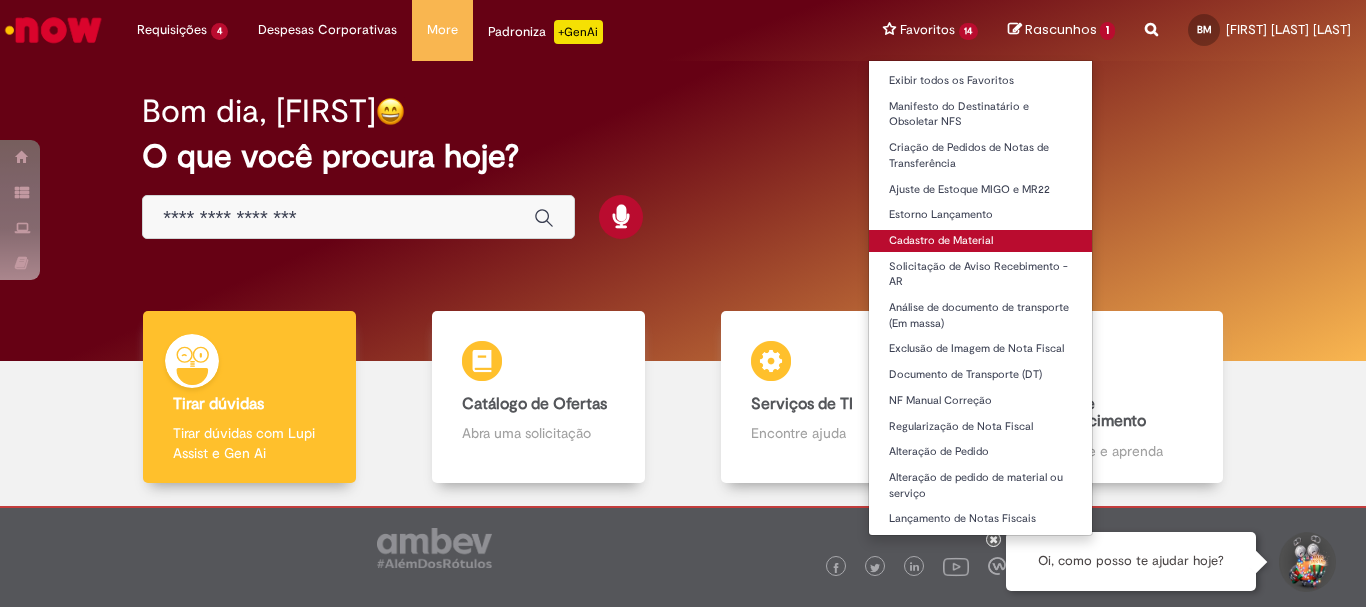 click on "Cadastro de Material" at bounding box center (981, 241) 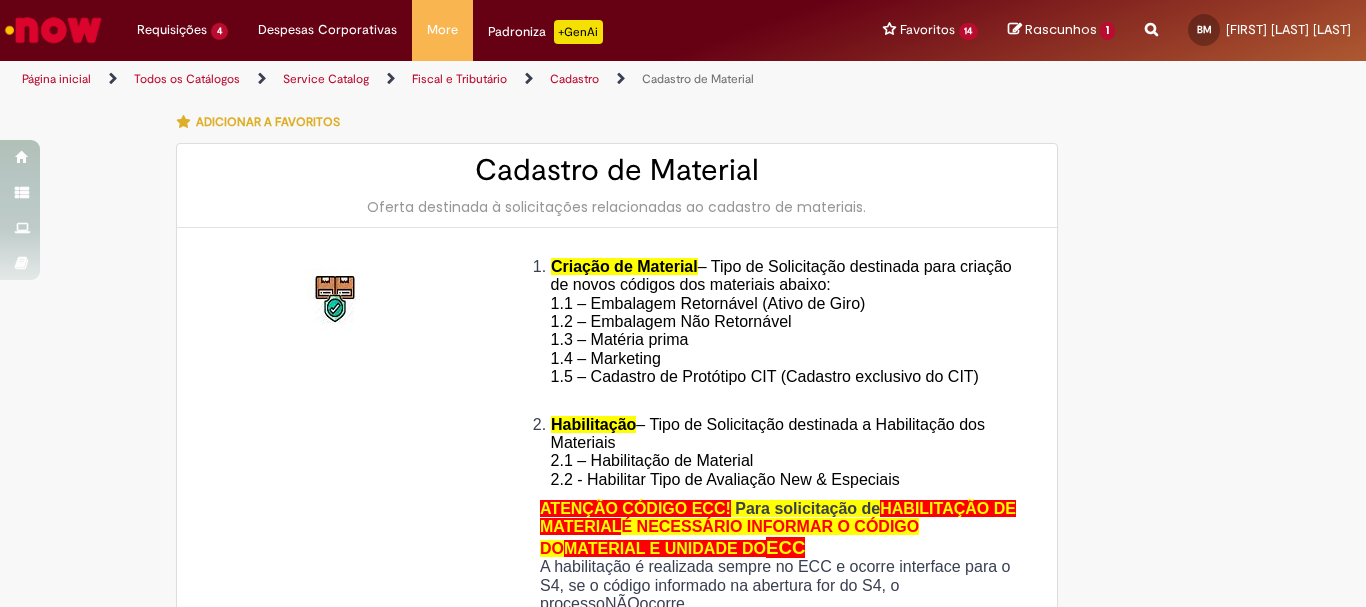 type on "*********" 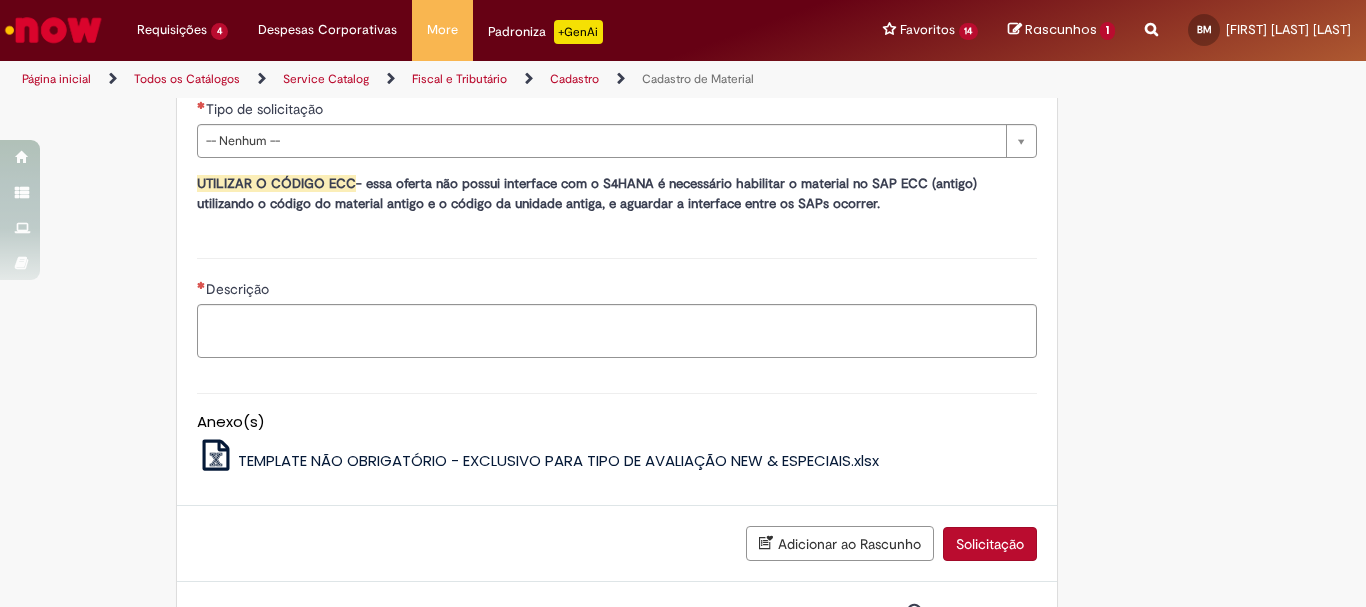 scroll, scrollTop: 1000, scrollLeft: 0, axis: vertical 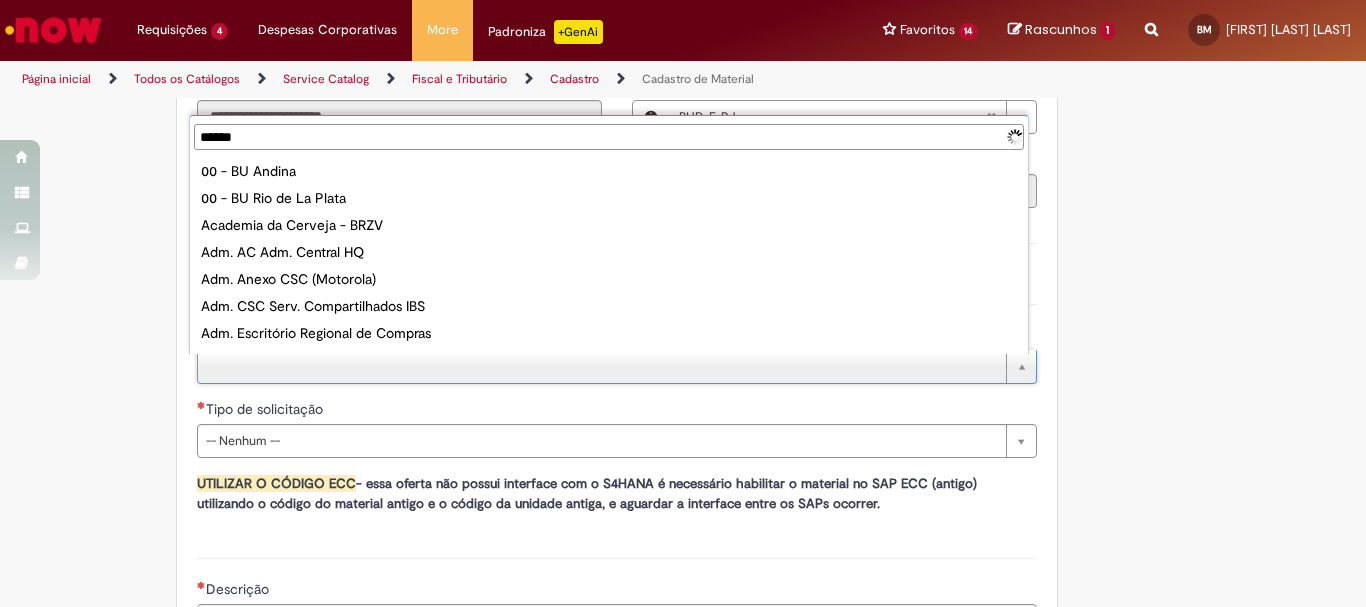 type on "*******" 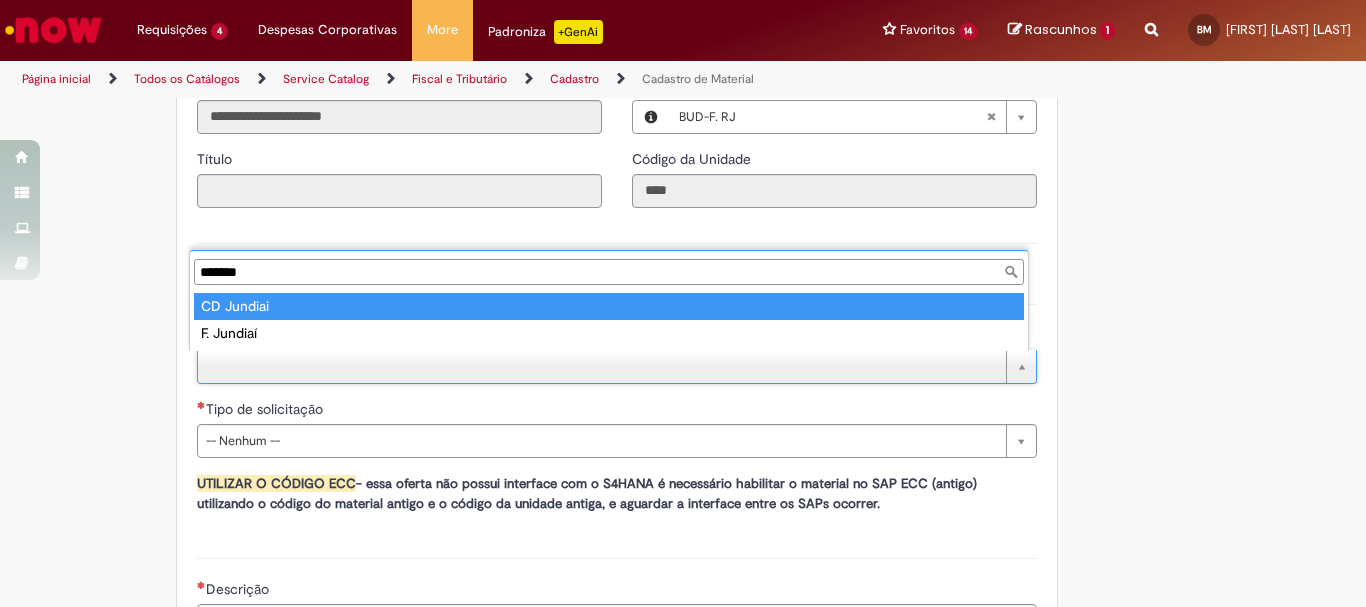 type on "**********" 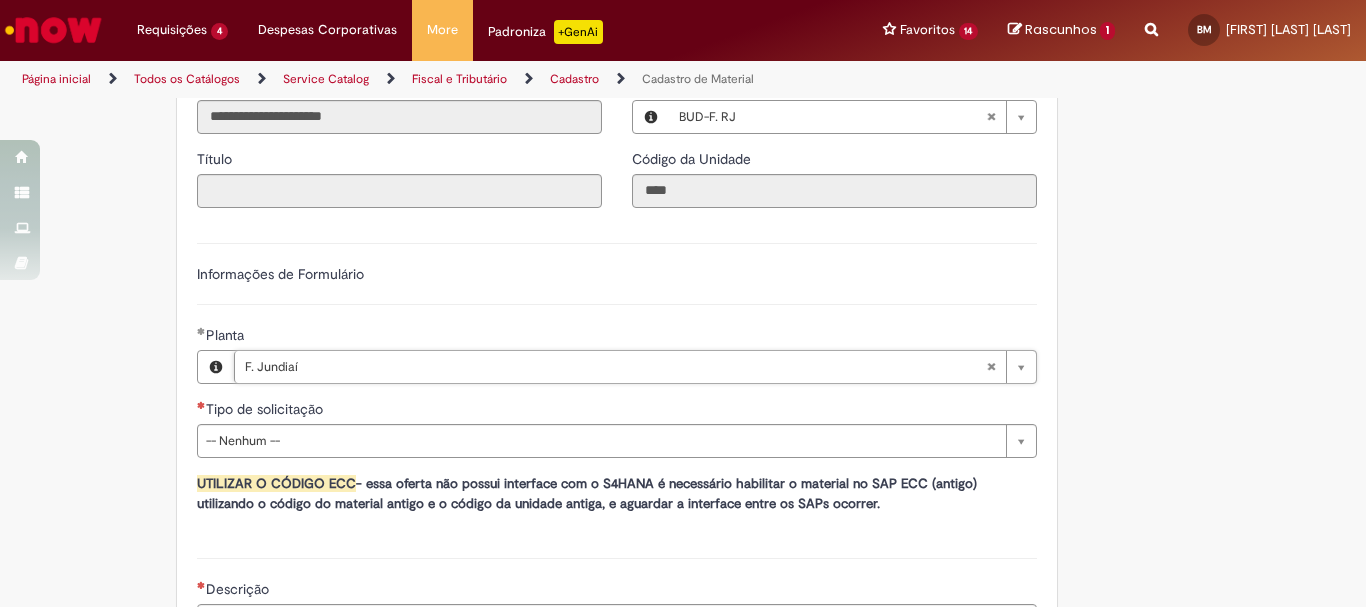 click on "Adicionar a Favoritos
Cadastro de Material
Oferta destinada à solicitações relacionadas ao cadastro de materiais.
Criação de Material  – Tipo de Solicitação destinada para criação de novos códigos dos materiais abaixo:       1.1 – Embalagem Retornável (Ativo de Giro)       1.2 – Embalagem Não Retornável        1.3 – Matéria prima       1.4 – Marketing       1.5 – Cadastro de Protótipo CIT (Cadastro exclusivo do CIT)
Habilitação  – Tipo de Solicitação destinada a Habilitação dos Materiais       2.1 – Habilitação de Material       2.2 - Habilitar Tipo de Avaliação New & Especiais
ATENÇÃO CÓDIGO ECC!   Para solicitação de  HABILITAÇÃO DE MATERIAL  É NECESSÁRIO INFORMAR O CÓDIGO DO  MATERIAL E UNIDADE DO  ECC
NÃO  ocorre.
ATENÇÃO INTERFACE!
Modificação" at bounding box center (585, 45) 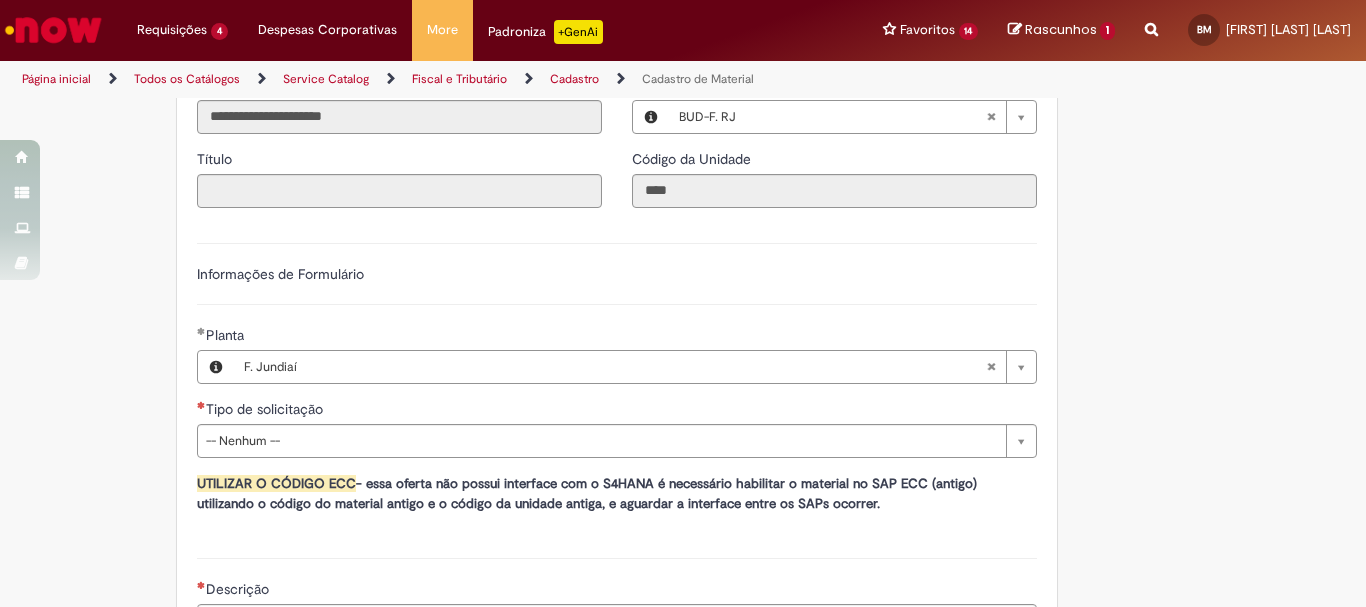 scroll, scrollTop: 1200, scrollLeft: 0, axis: vertical 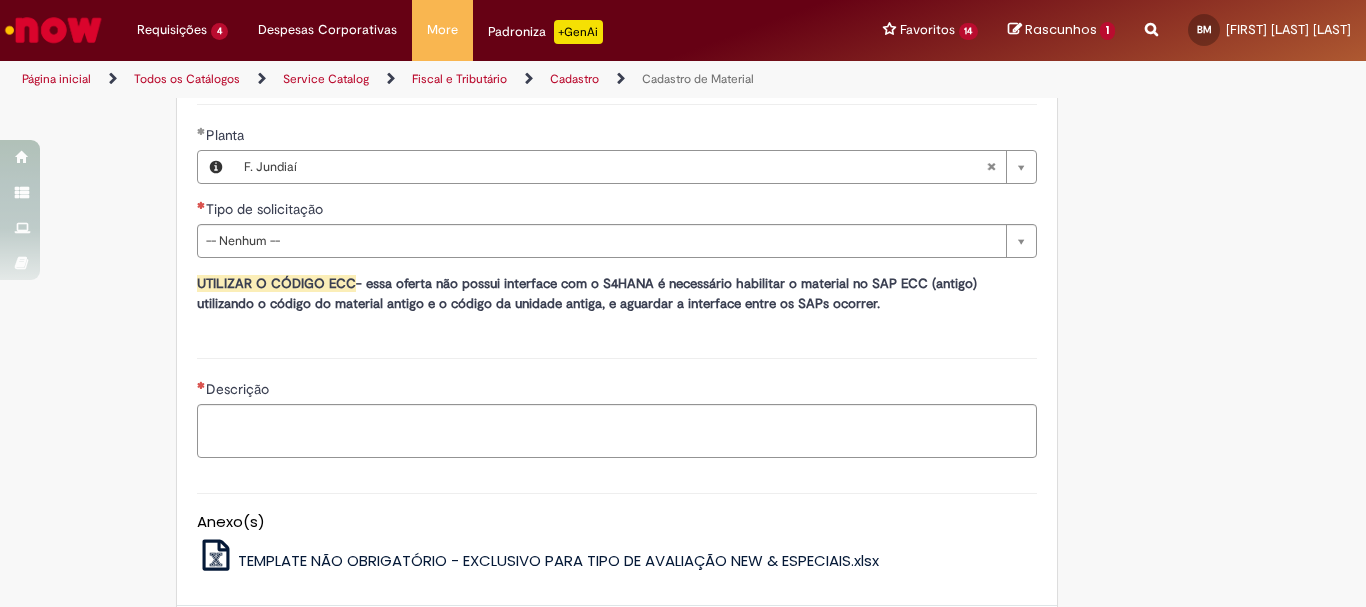 click on "**********" at bounding box center [617, 180] 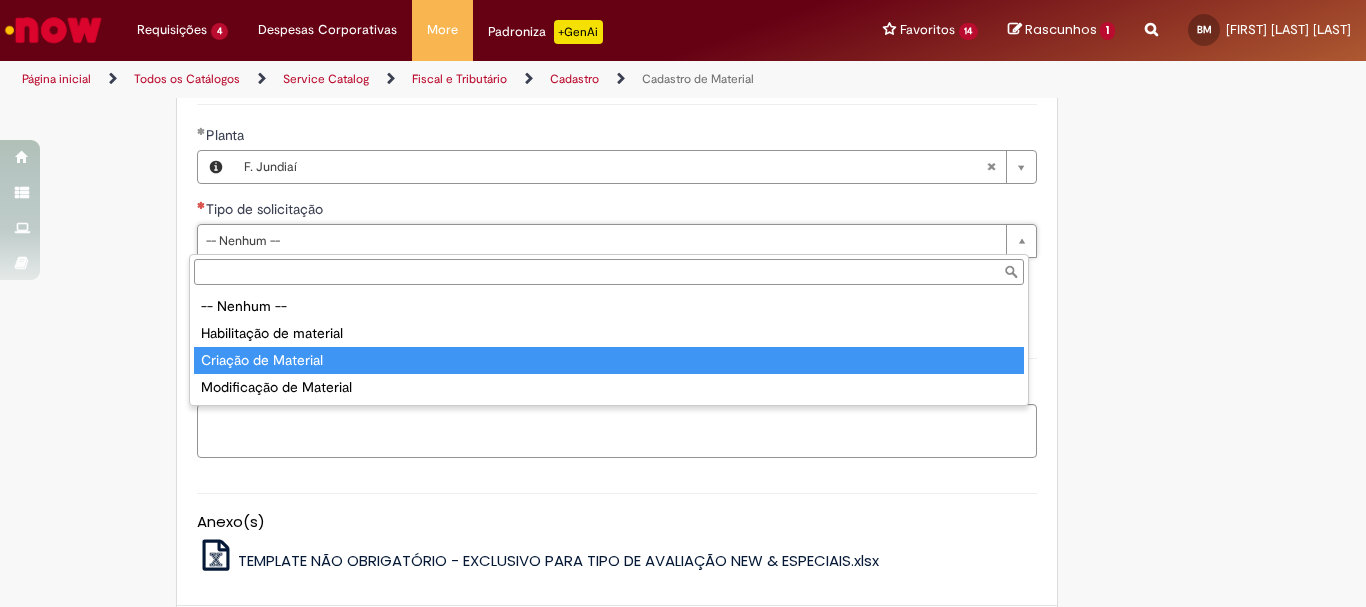 type on "**********" 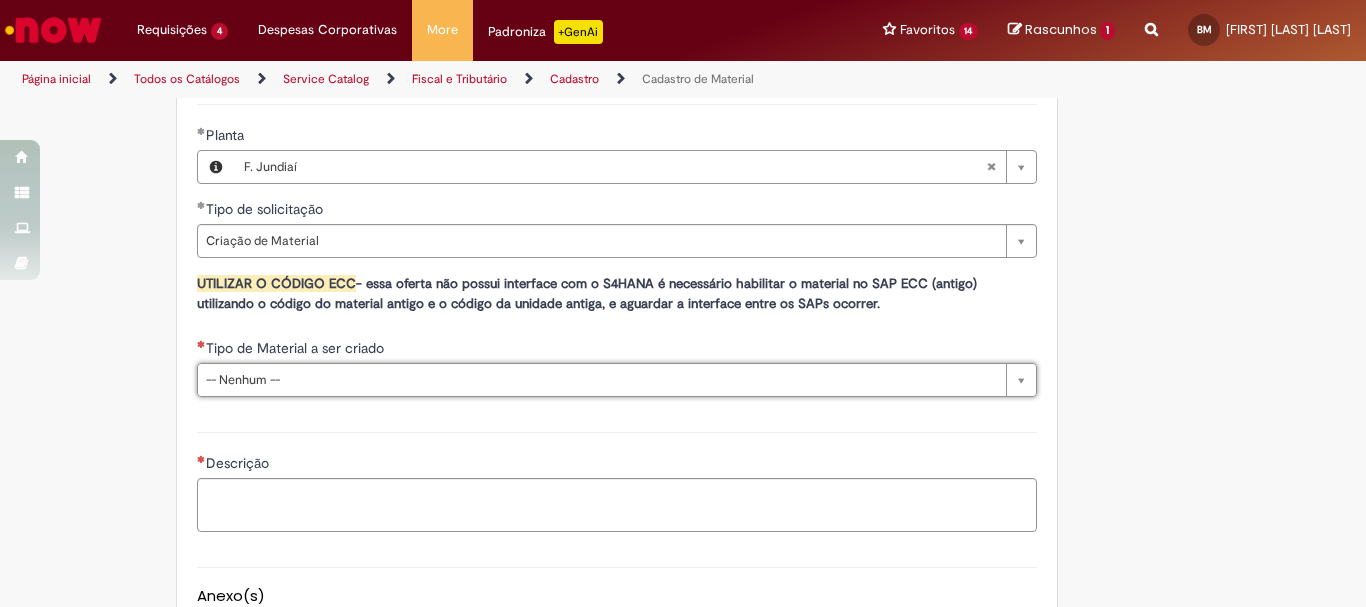 drag, startPoint x: 1360, startPoint y: 424, endPoint x: 1067, endPoint y: 428, distance: 293.0273 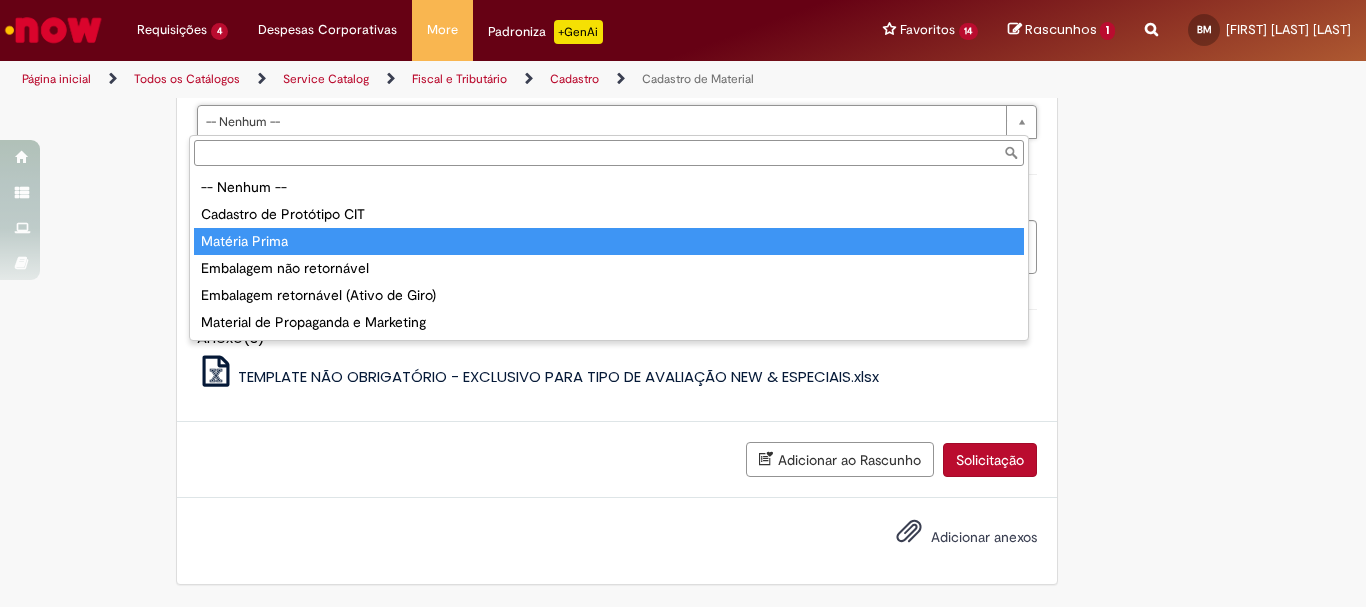 scroll, scrollTop: 1456, scrollLeft: 0, axis: vertical 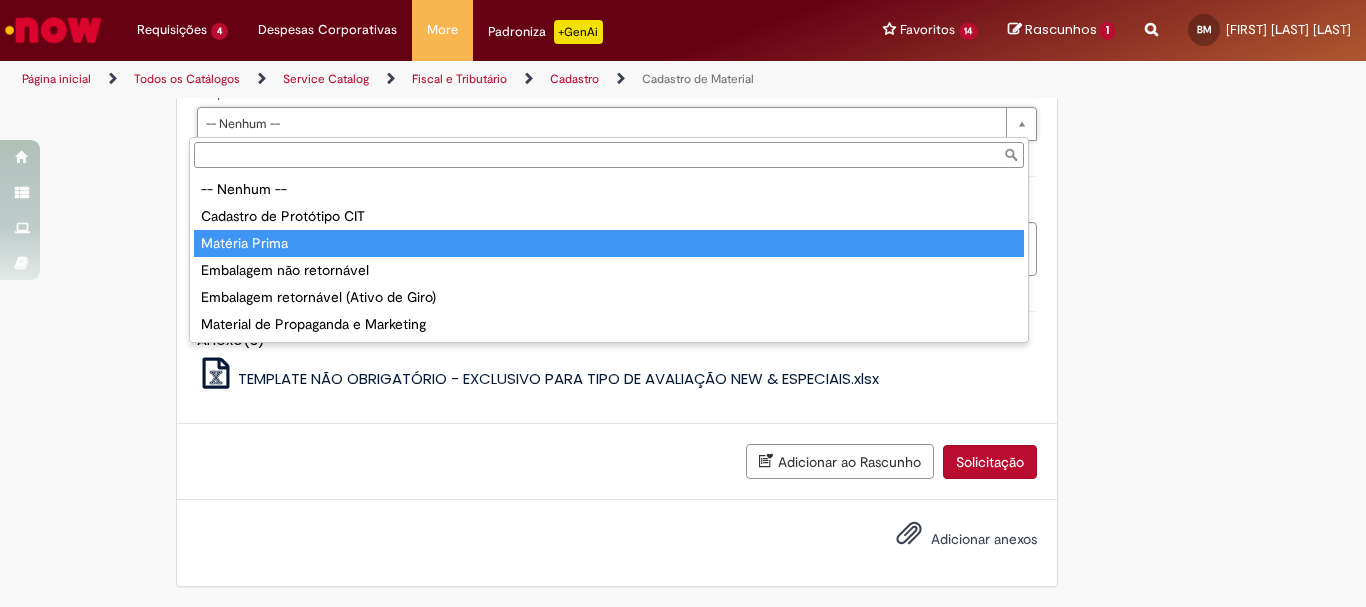 type on "**********" 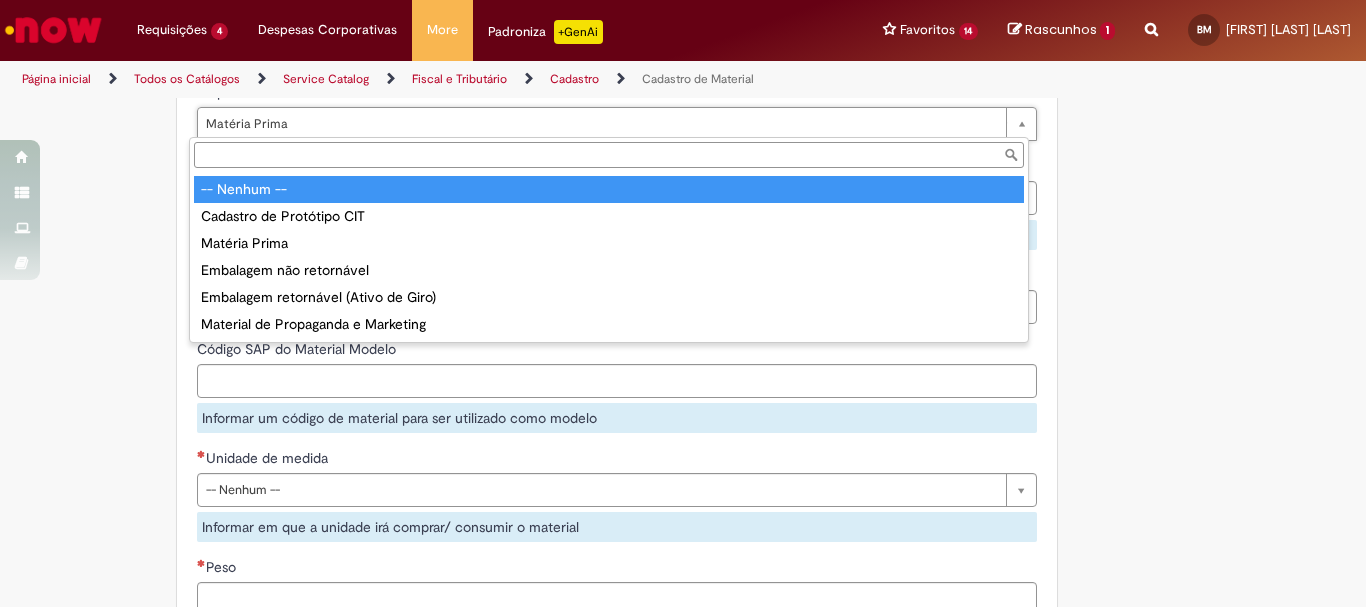 type on "**********" 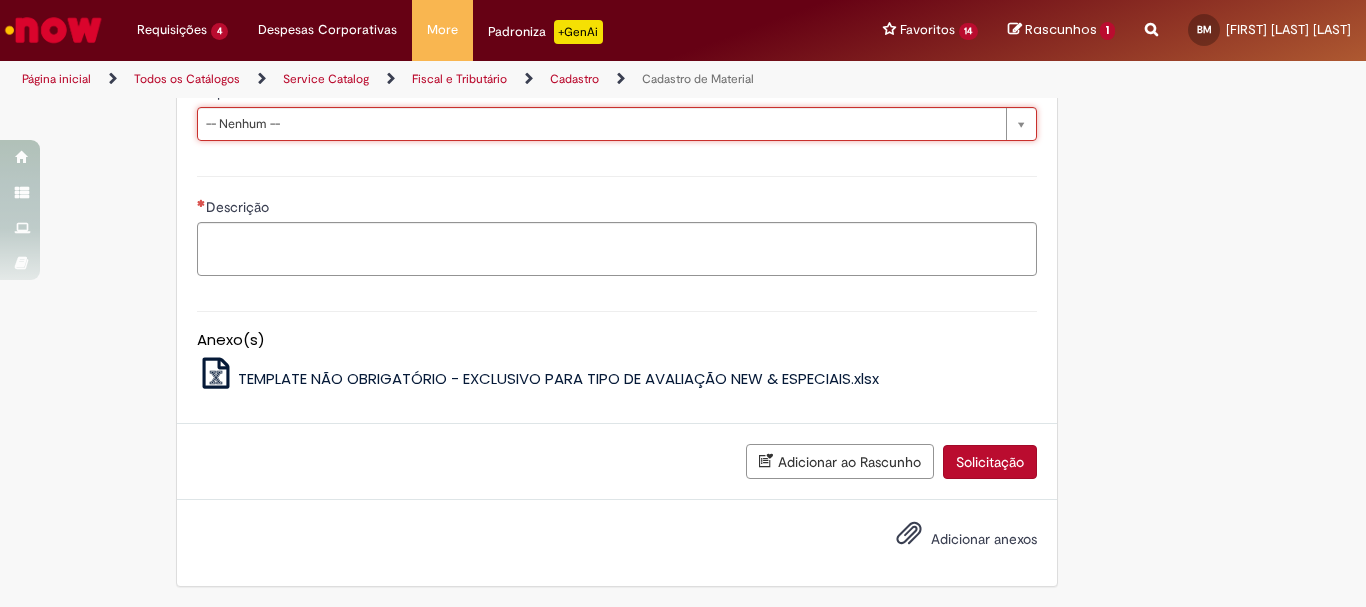 scroll, scrollTop: 0, scrollLeft: 83, axis: horizontal 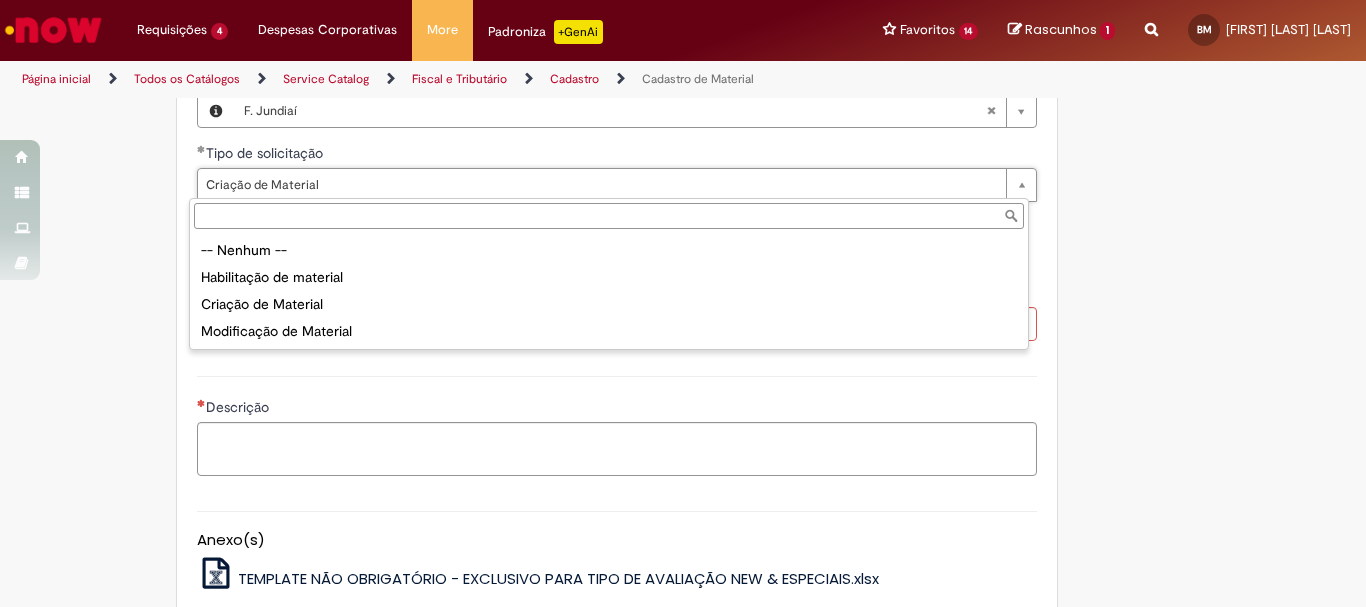 type on "**********" 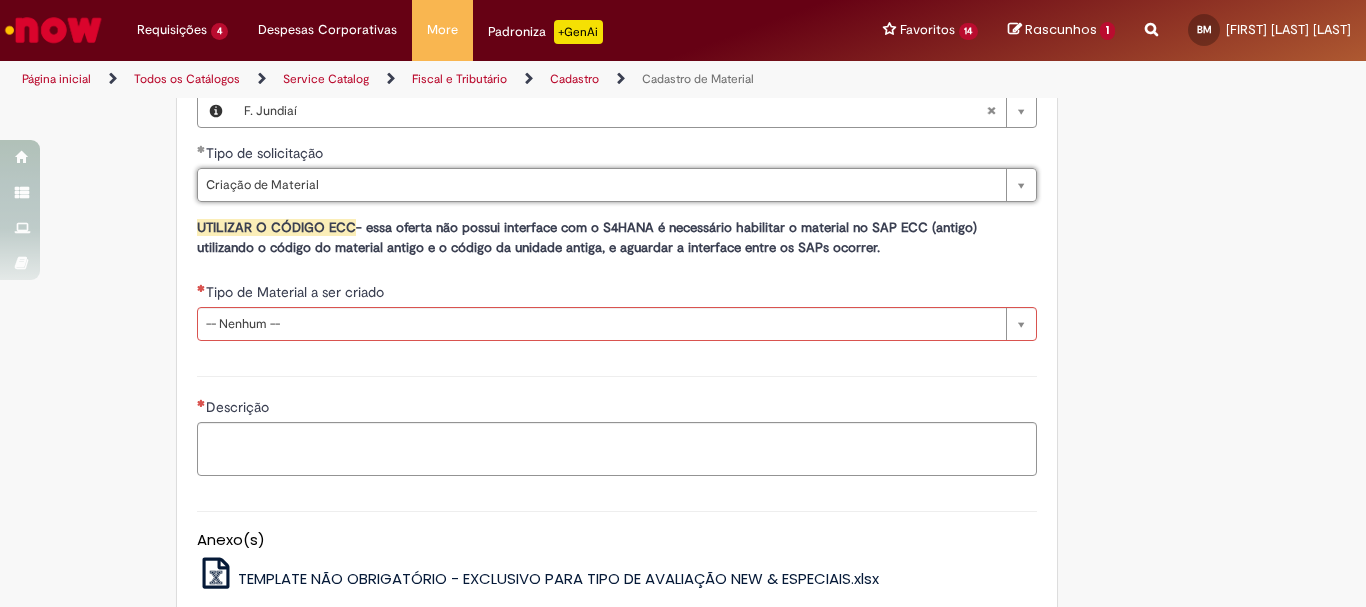 click on "**********" at bounding box center (617, 161) 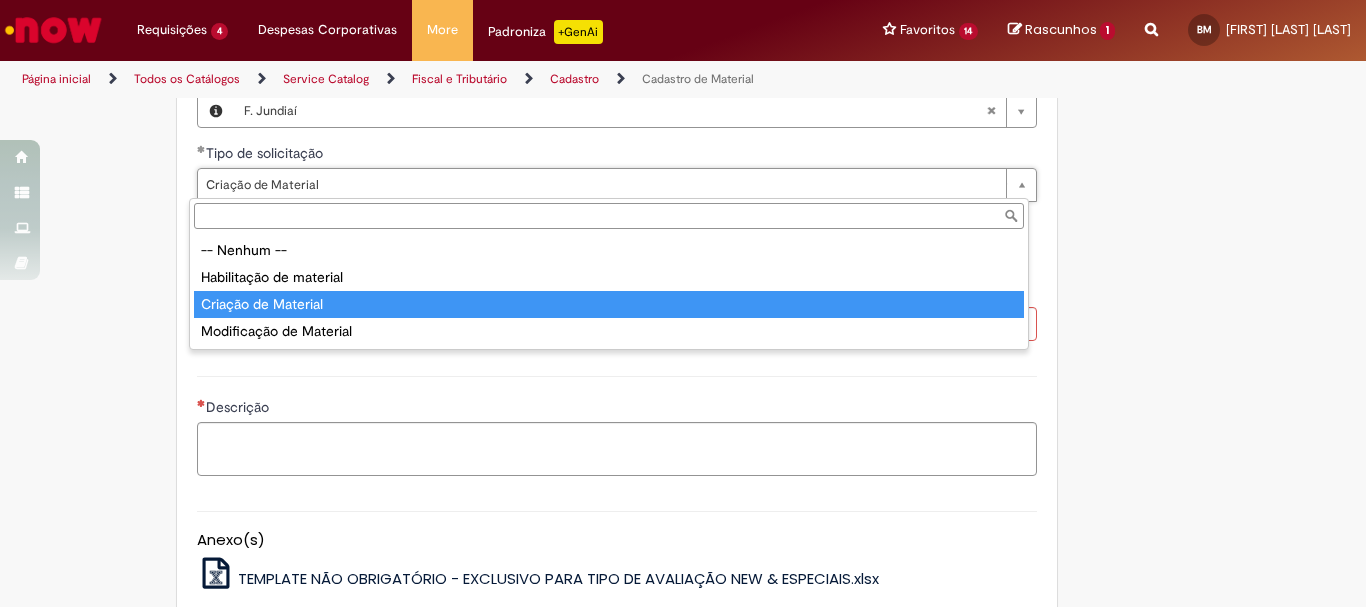 type on "**********" 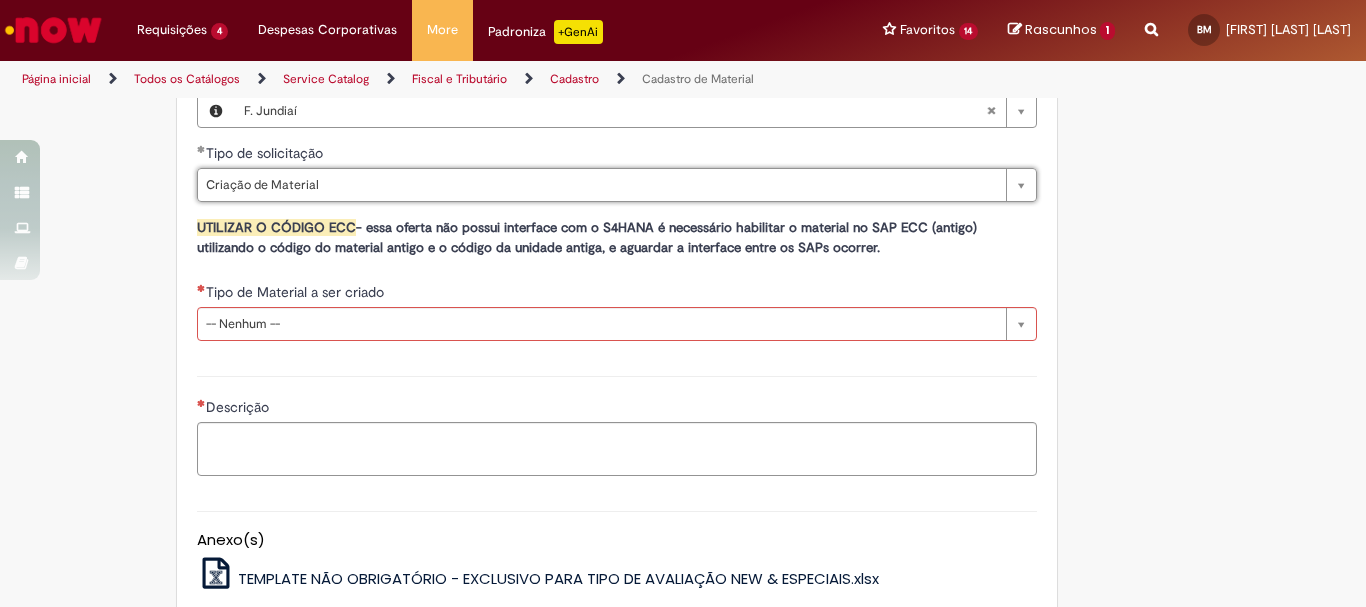 scroll, scrollTop: 0, scrollLeft: 0, axis: both 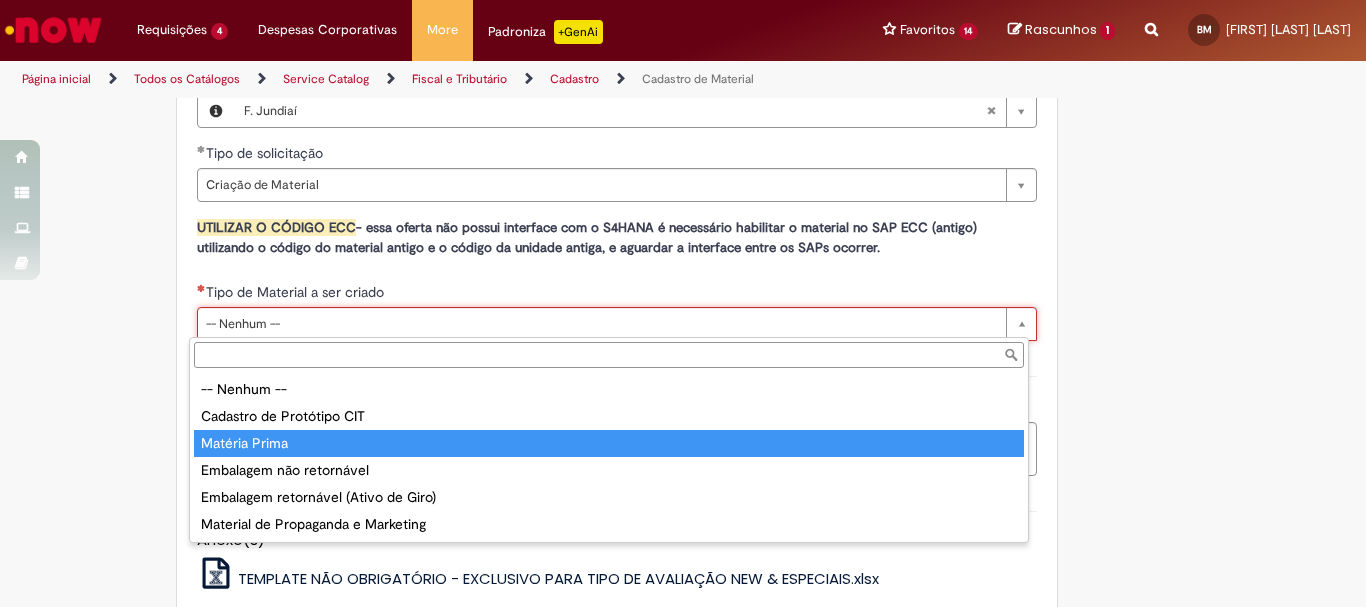 type on "**********" 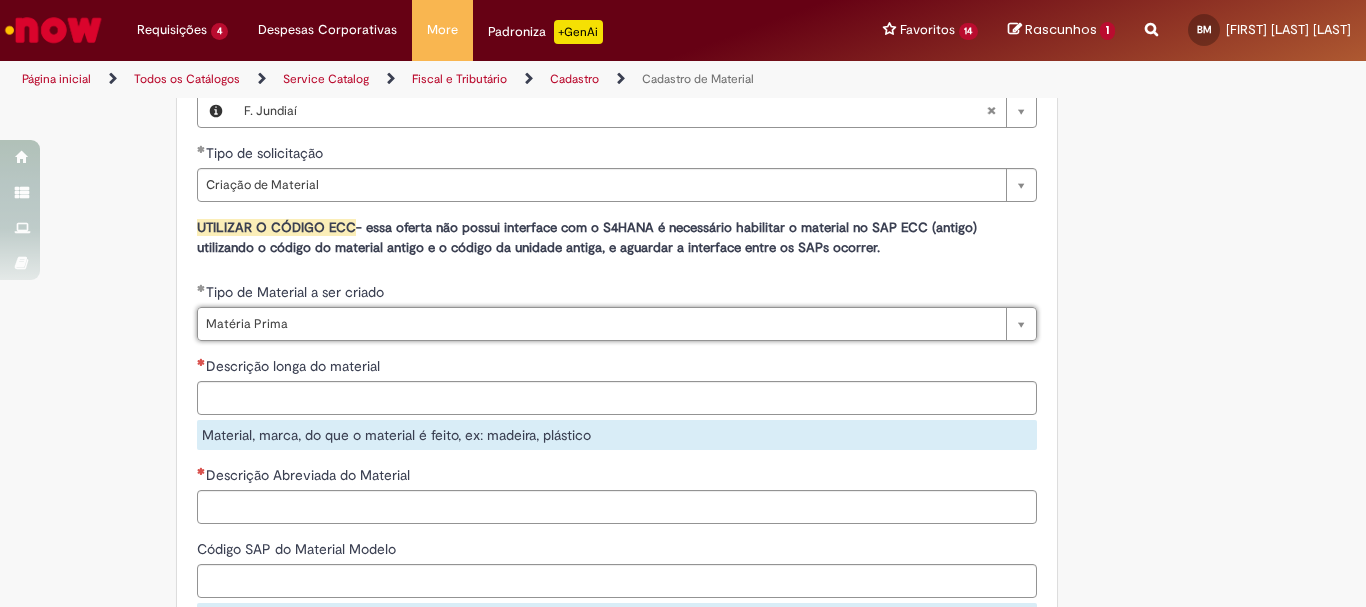scroll, scrollTop: 0, scrollLeft: 82, axis: horizontal 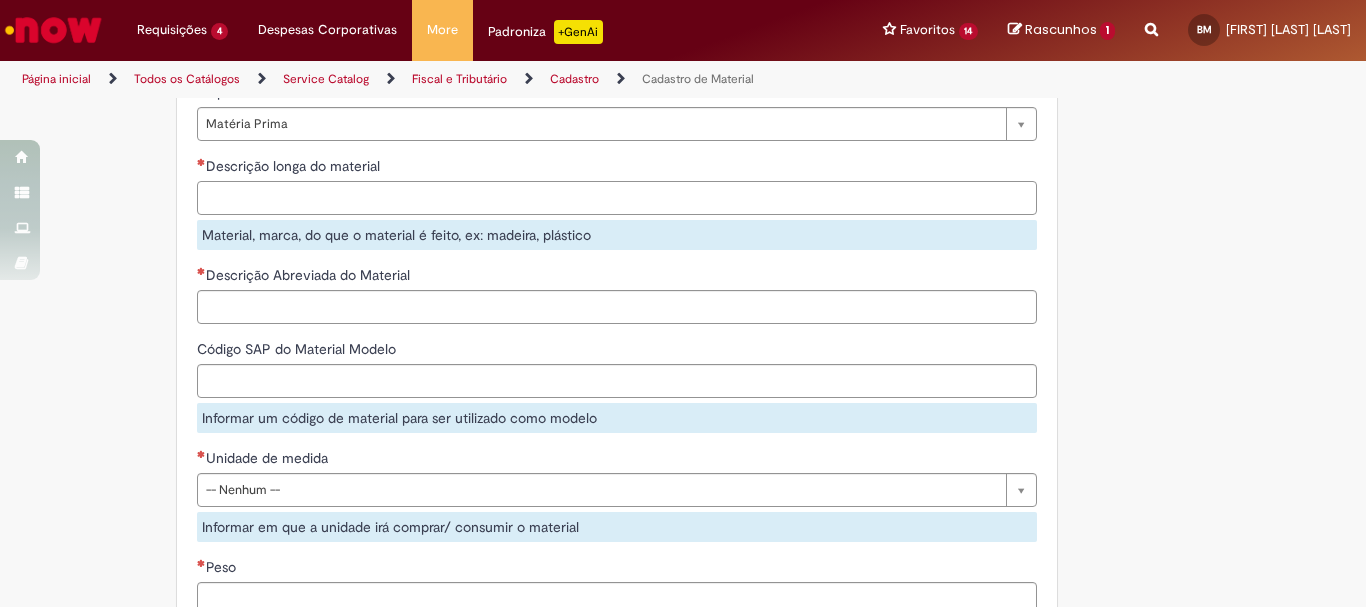 click on "Descrição longa do material" at bounding box center (617, 198) 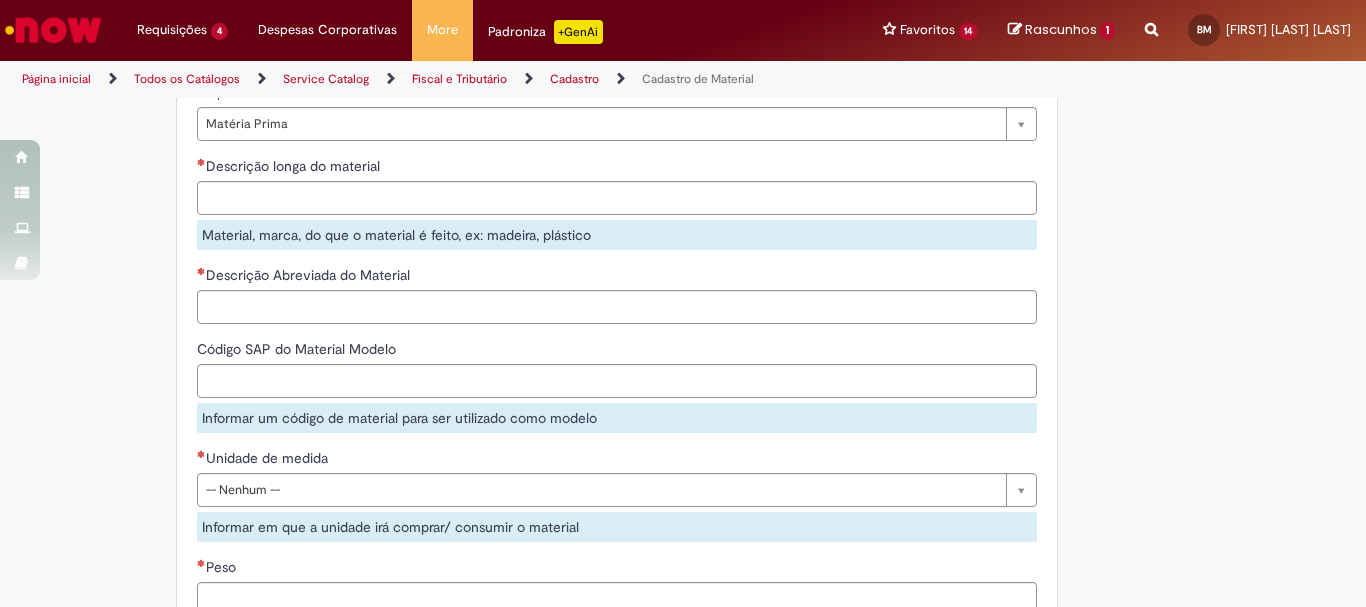 click on "Descrição Abreviada do Material" at bounding box center [617, 277] 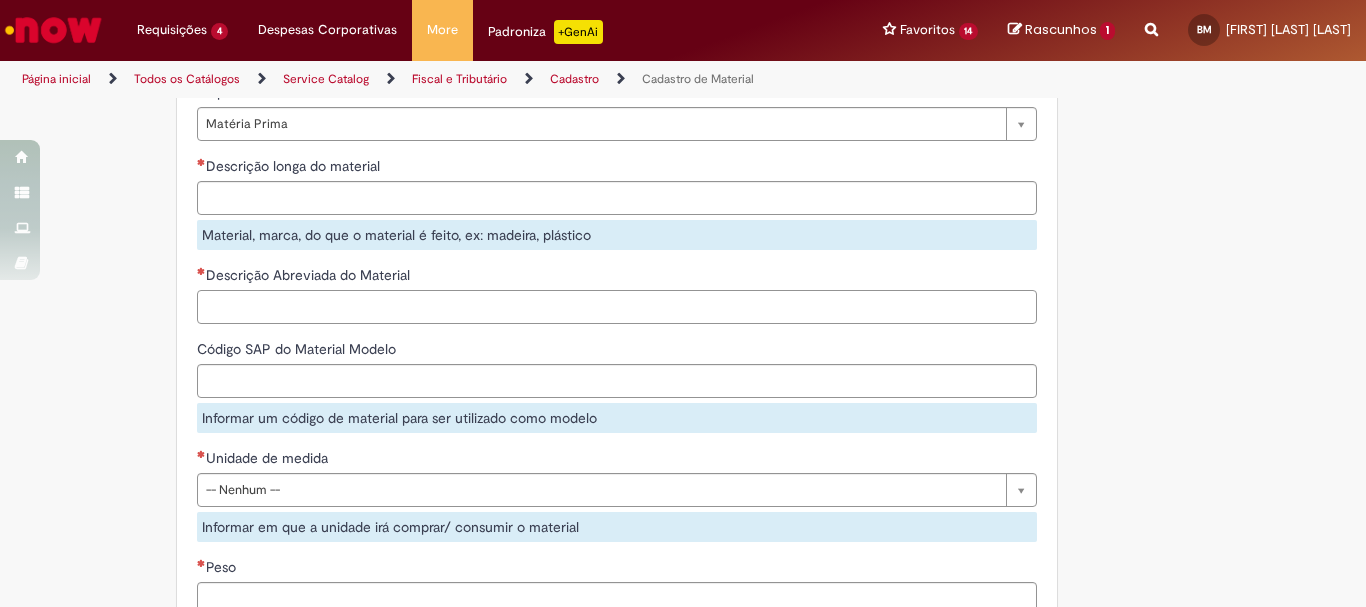 click on "Descrição Abreviada do Material" at bounding box center (617, 307) 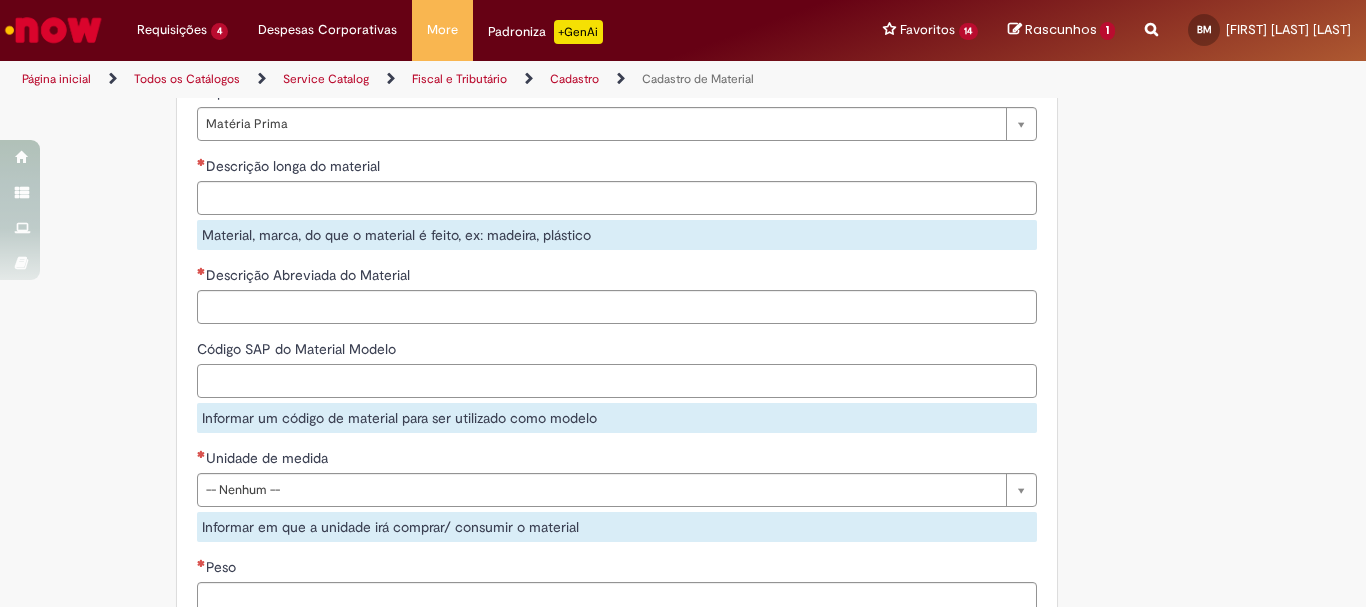 click on "Código SAP do Material Modelo" at bounding box center [617, 381] 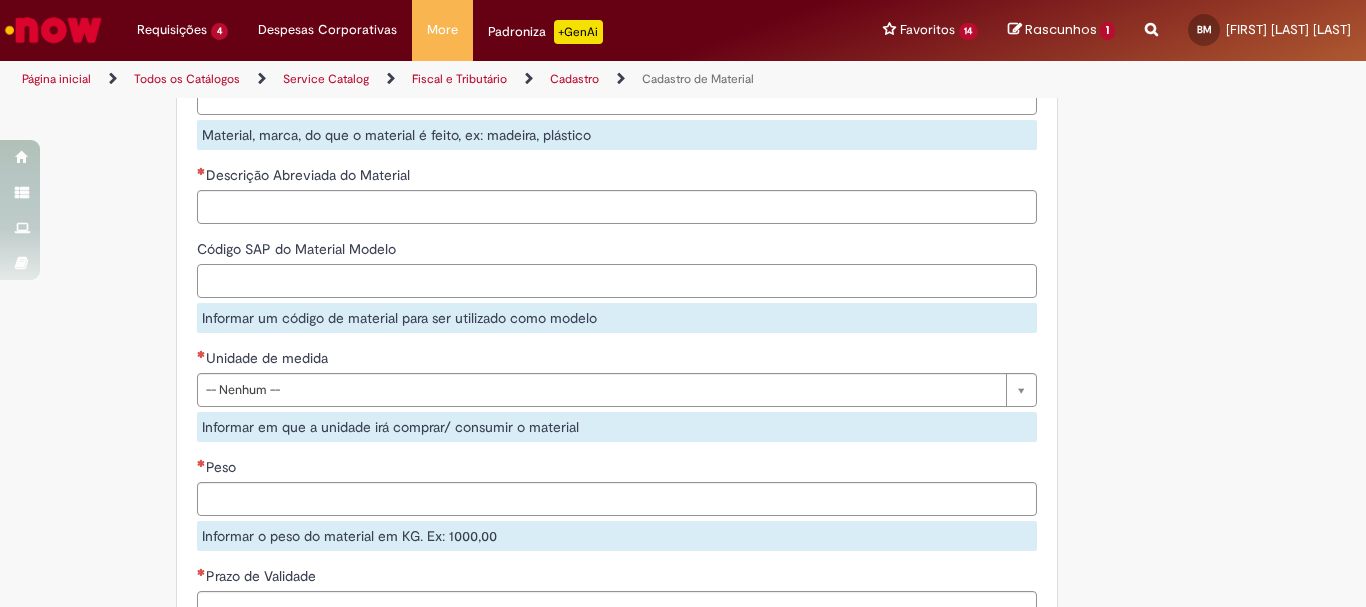 scroll, scrollTop: 1656, scrollLeft: 0, axis: vertical 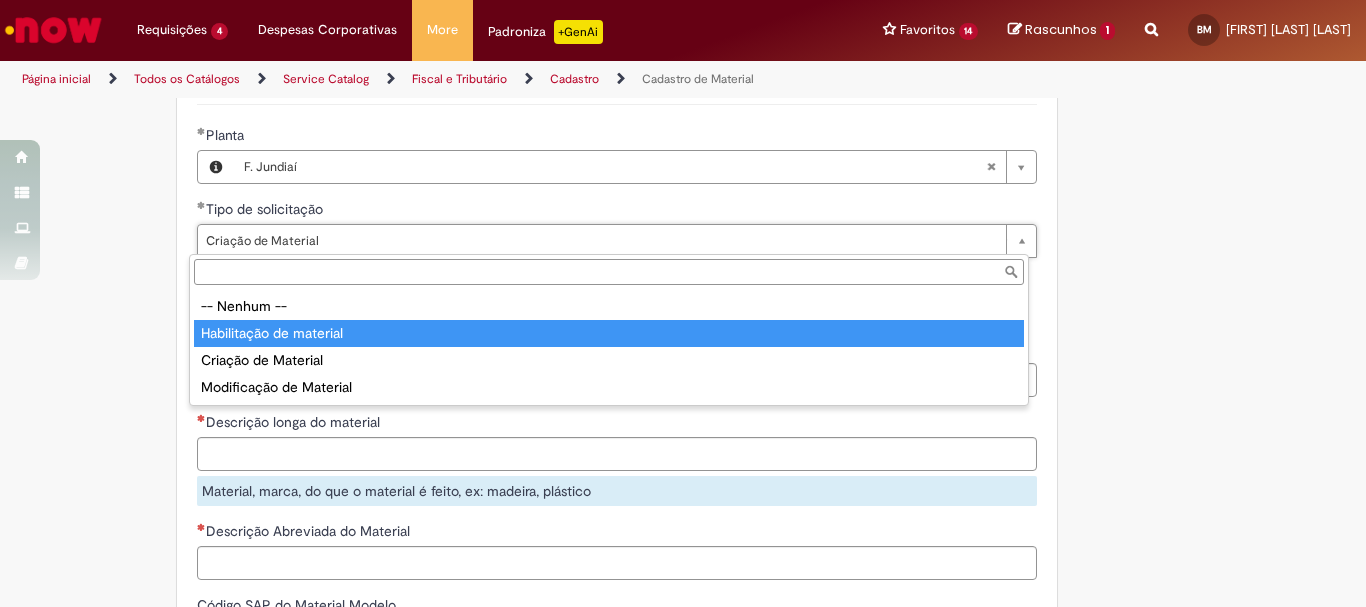 type on "**********" 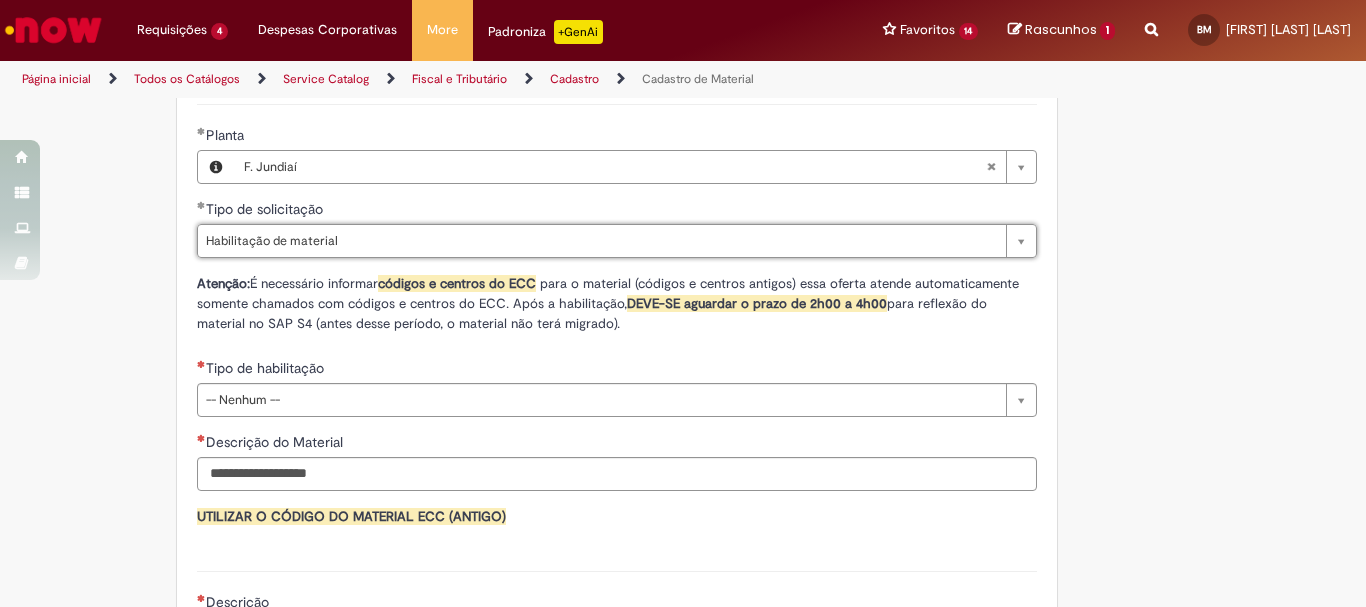 scroll, scrollTop: 1400, scrollLeft: 0, axis: vertical 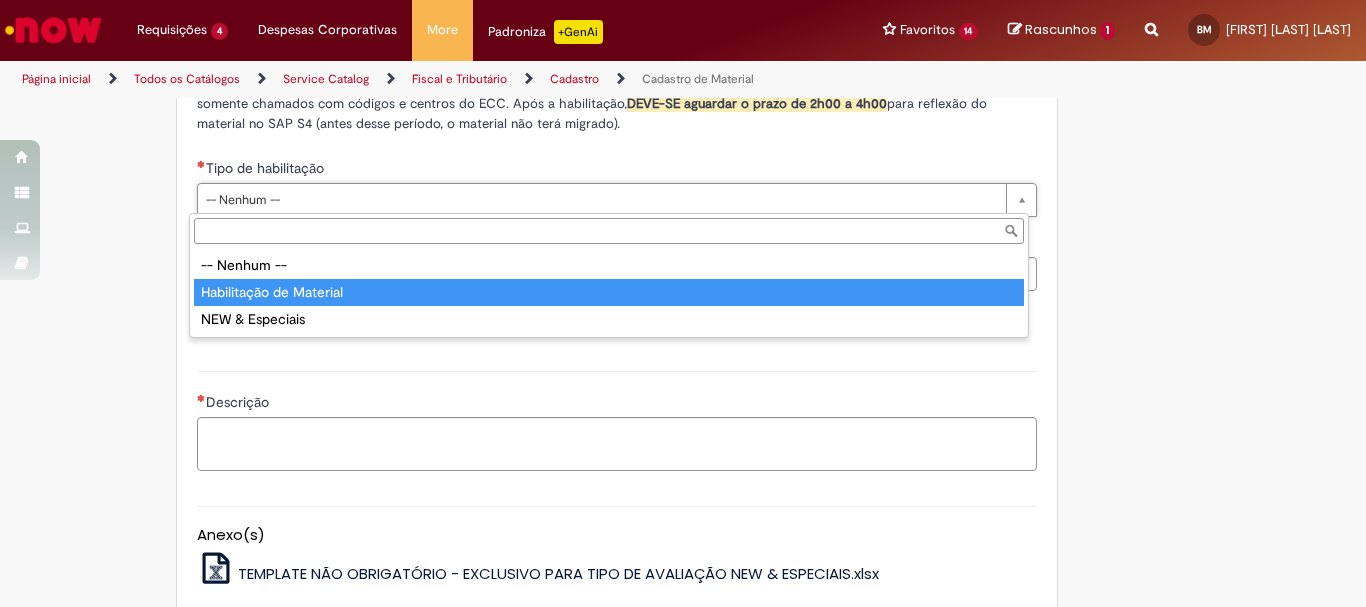 type on "**********" 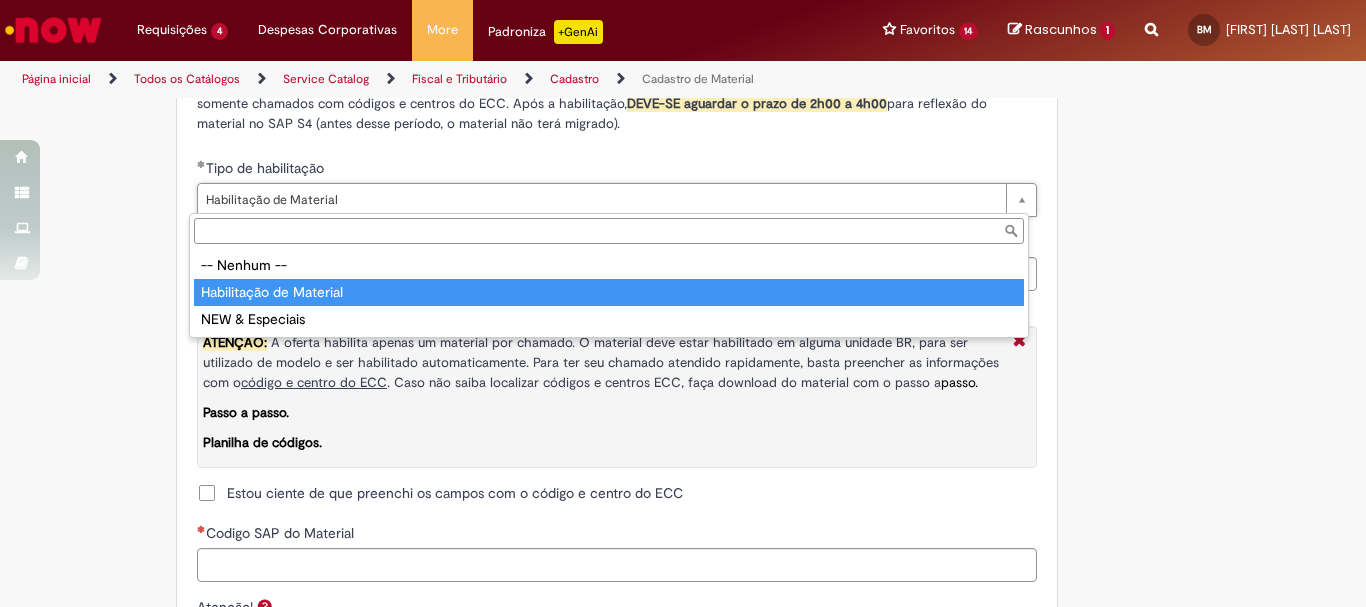 type on "**********" 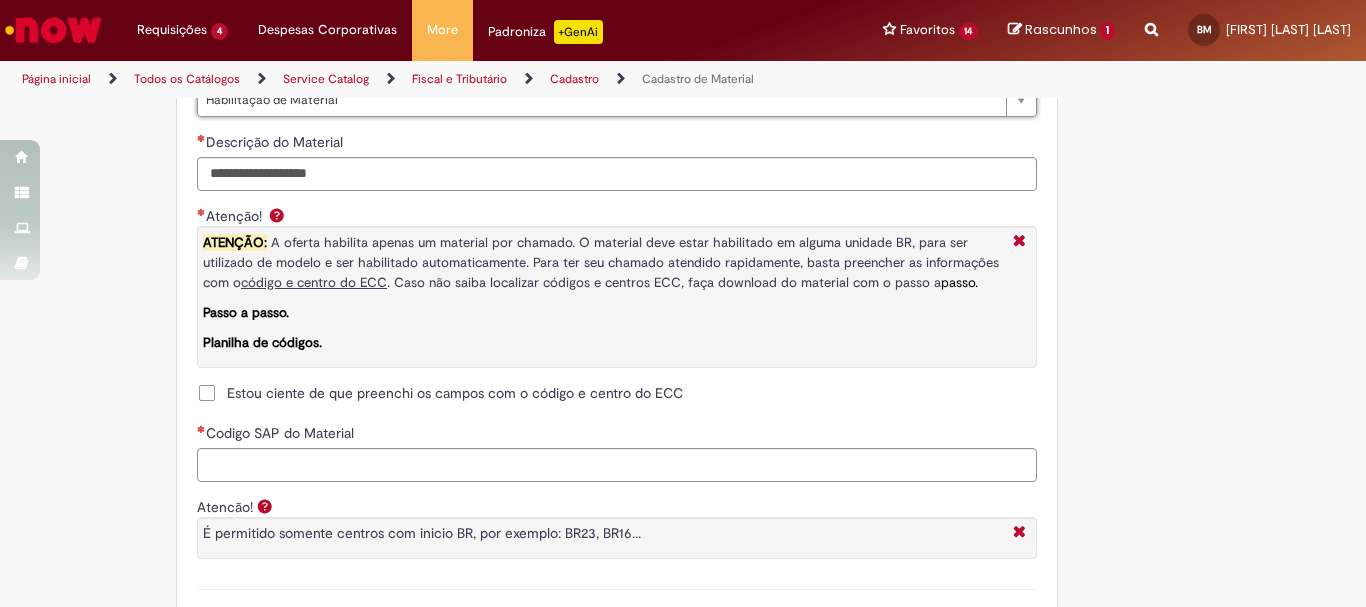 scroll, scrollTop: 1400, scrollLeft: 0, axis: vertical 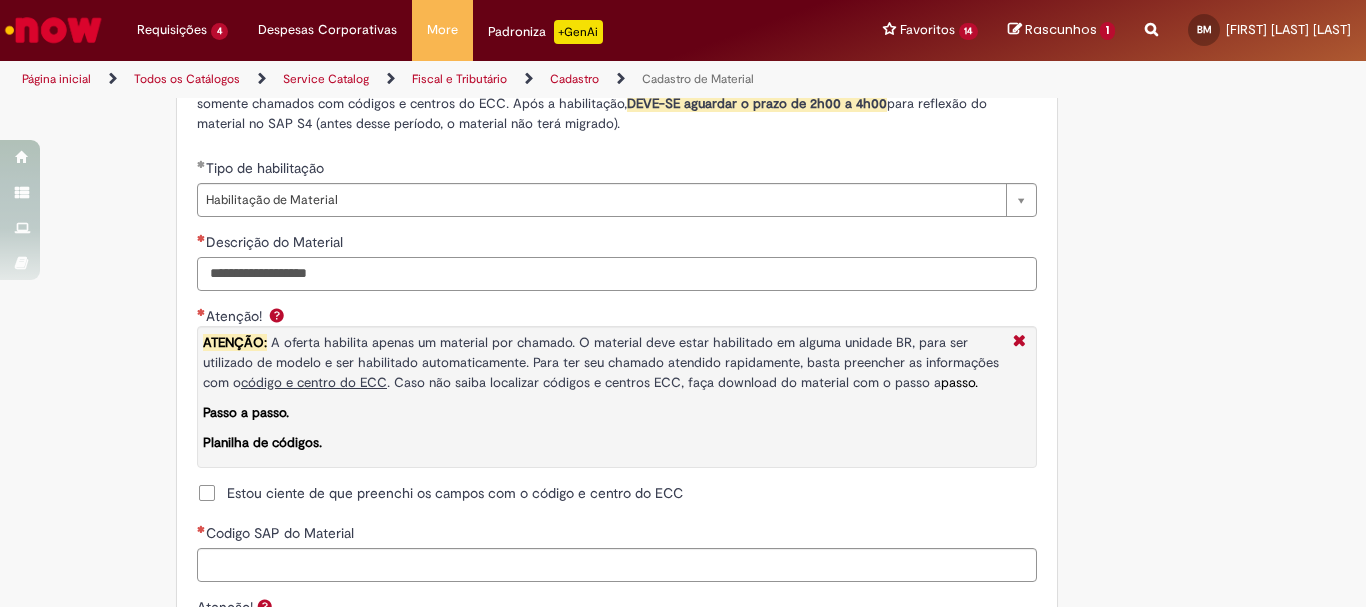 click on "Descrição do Material" at bounding box center [617, 274] 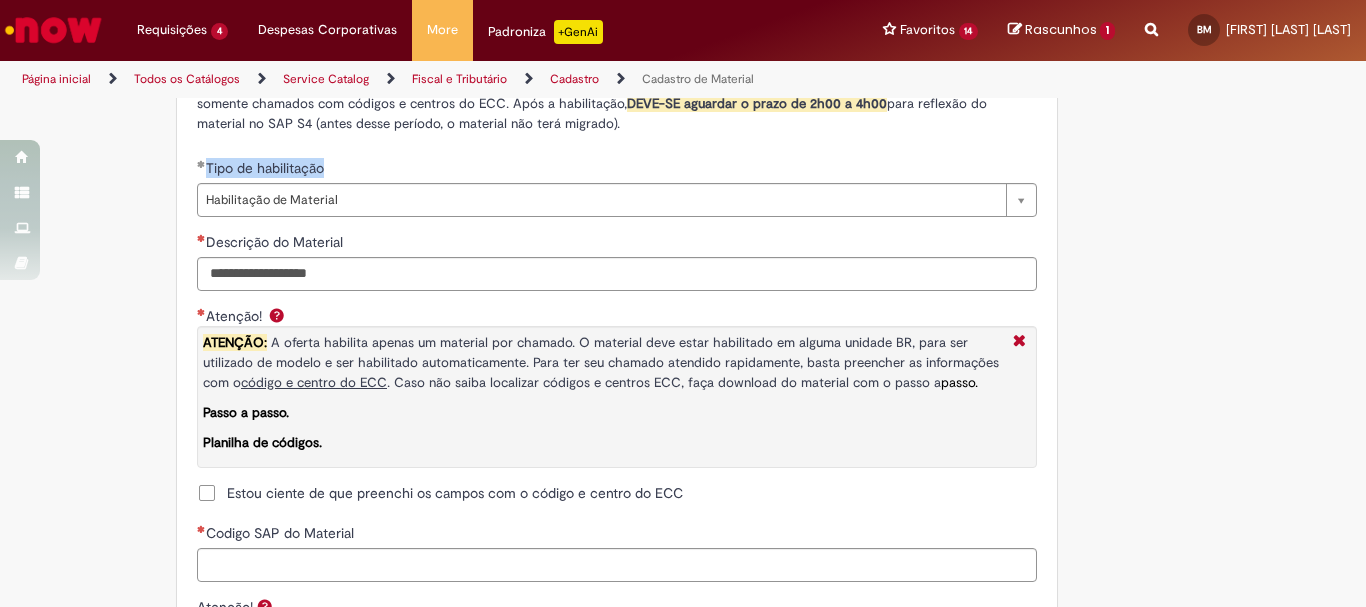 drag, startPoint x: 170, startPoint y: 180, endPoint x: 330, endPoint y: 172, distance: 160.19987 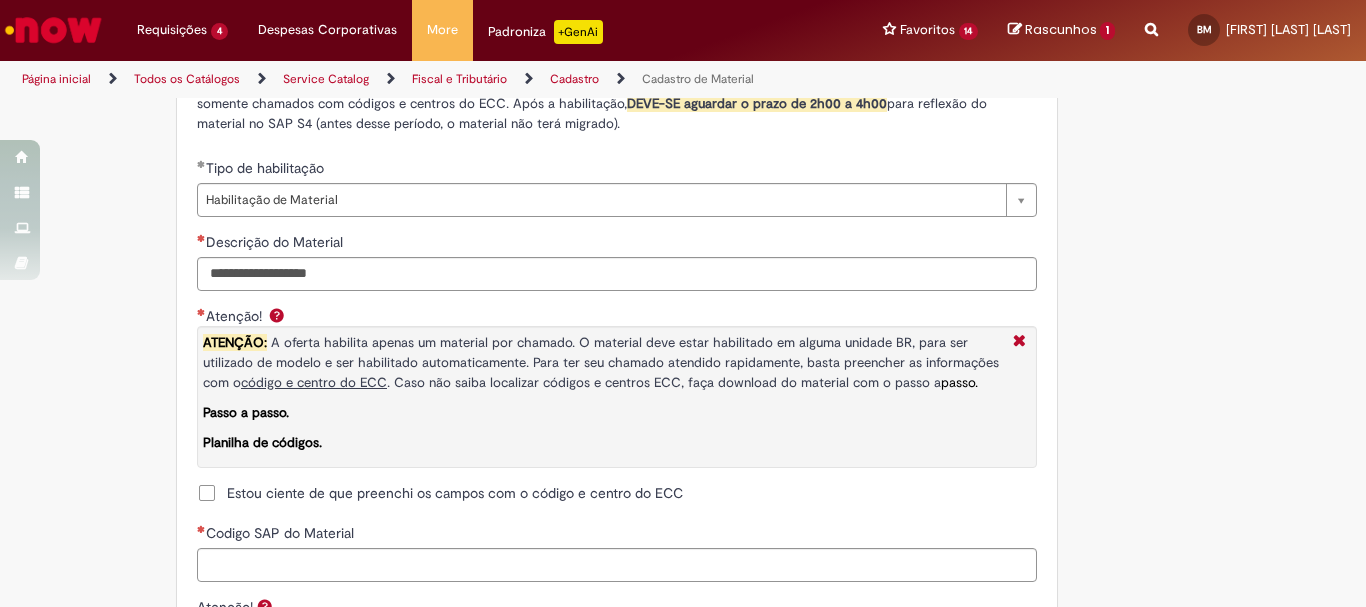 click on "Tipo de habilitação" at bounding box center [617, 170] 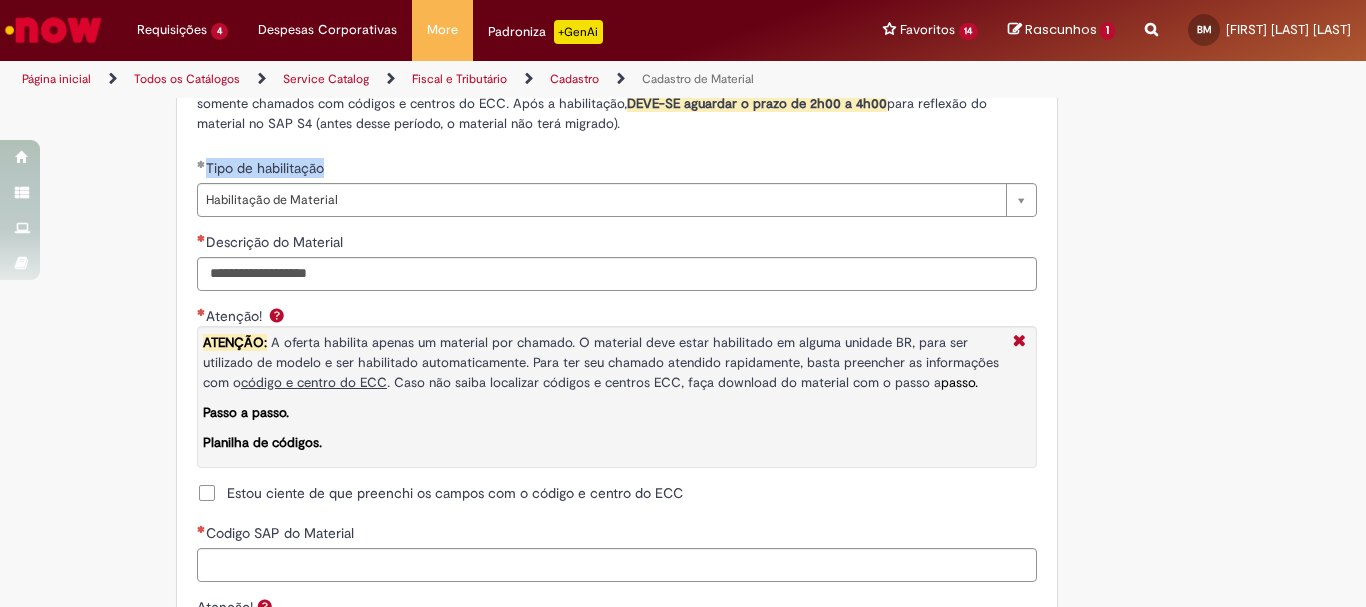drag, startPoint x: 355, startPoint y: 169, endPoint x: 172, endPoint y: 169, distance: 183 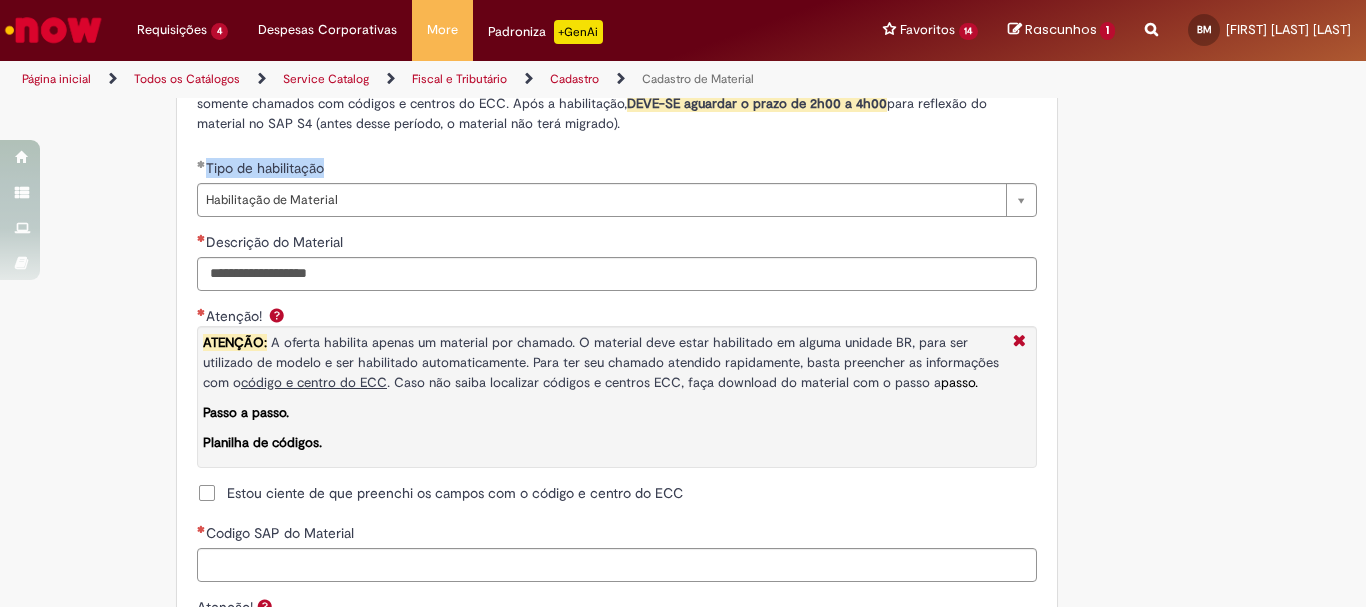 drag, startPoint x: 159, startPoint y: 169, endPoint x: 319, endPoint y: 167, distance: 160.0125 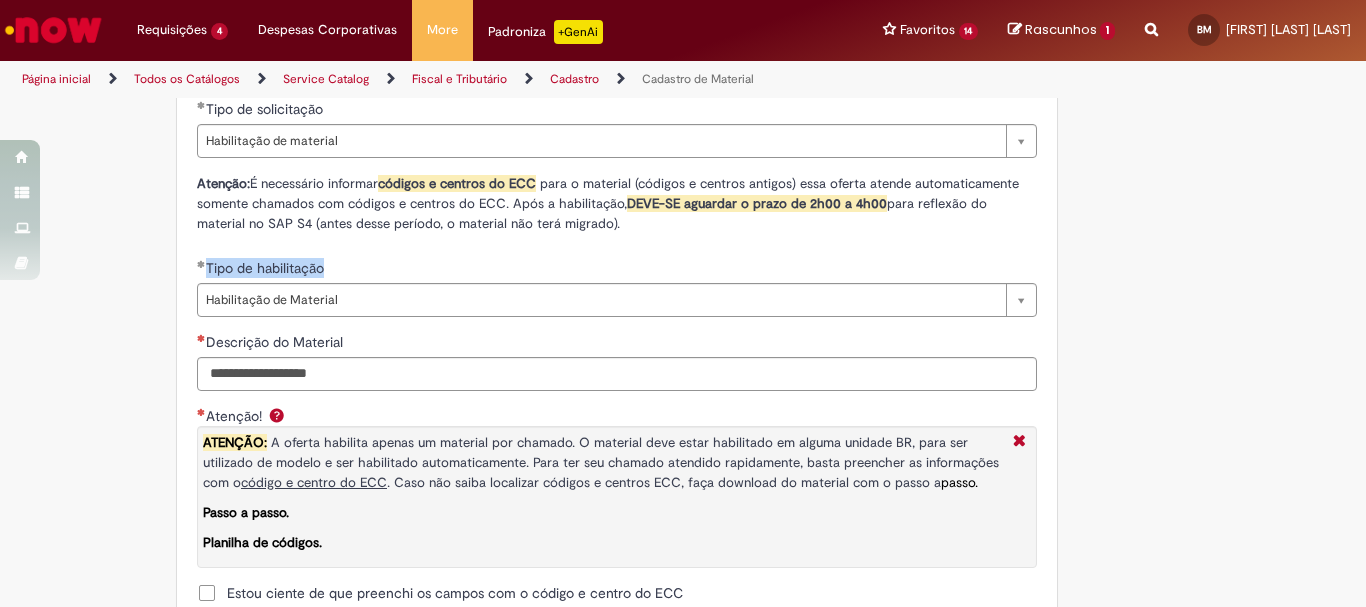 scroll, scrollTop: 1400, scrollLeft: 0, axis: vertical 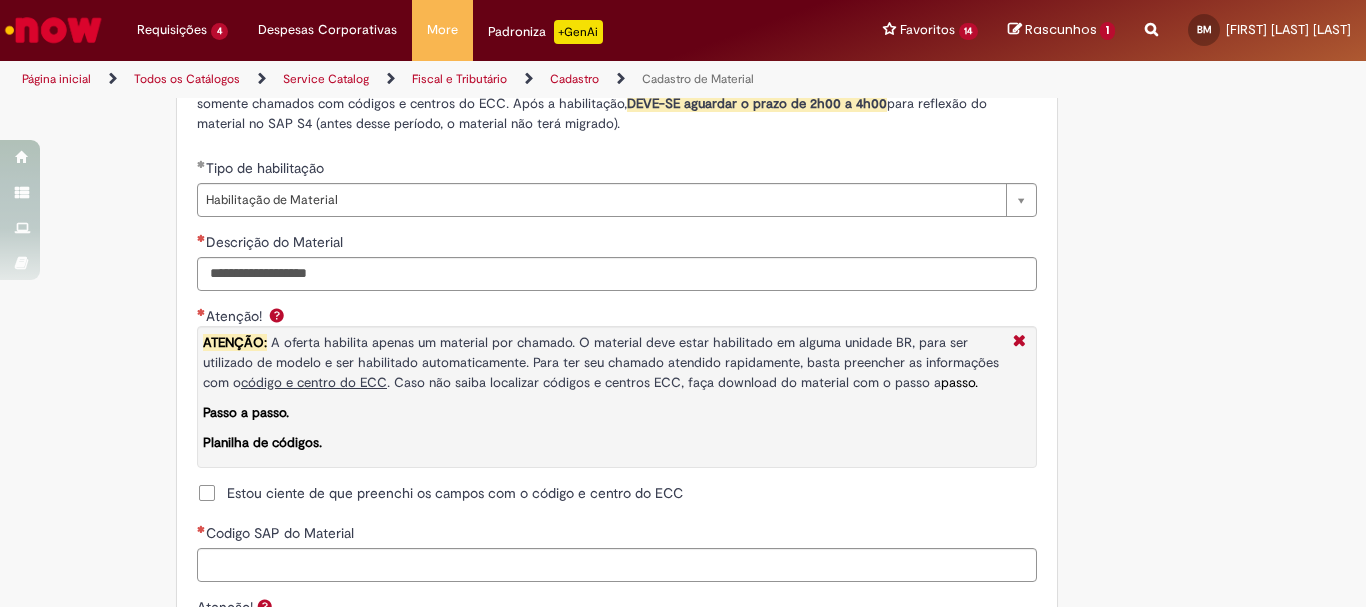 click on "**********" at bounding box center [617, 405] 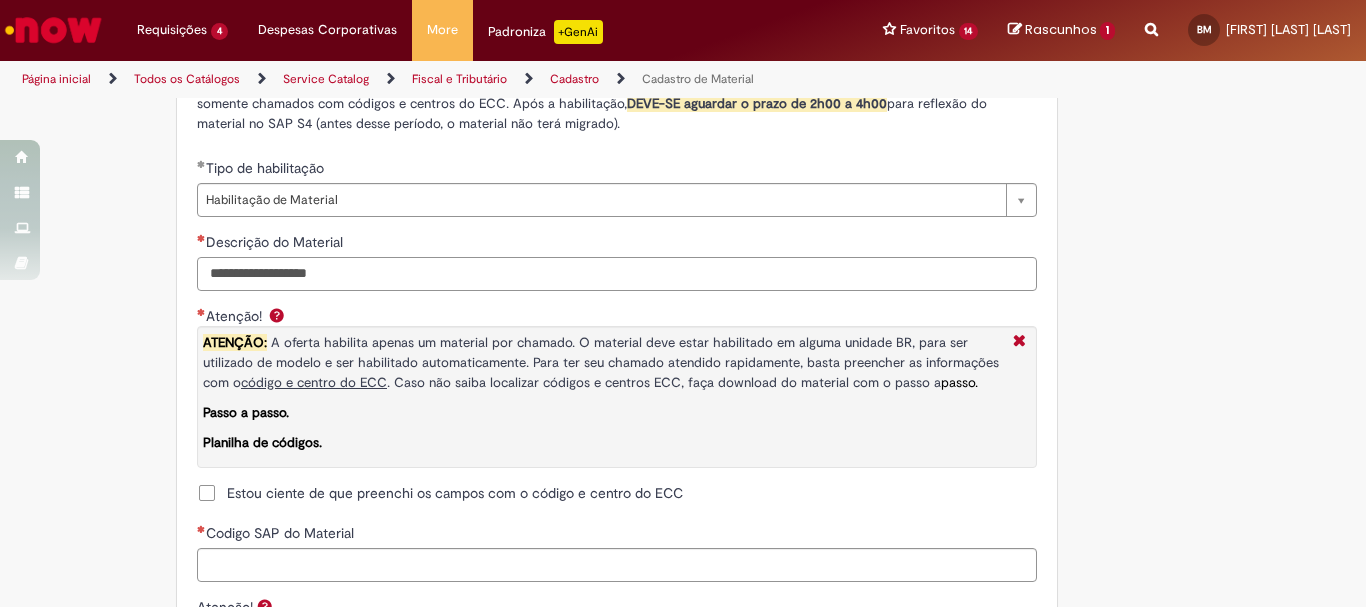 click on "Descrição do Material" at bounding box center [617, 274] 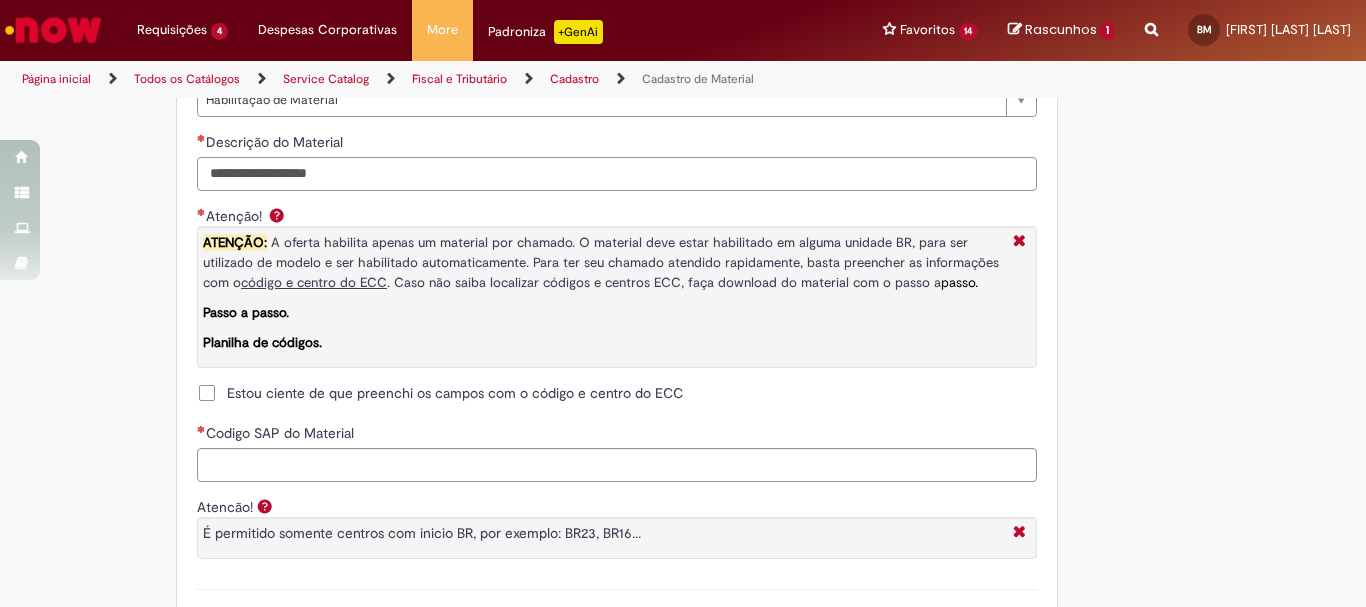 scroll, scrollTop: 1300, scrollLeft: 0, axis: vertical 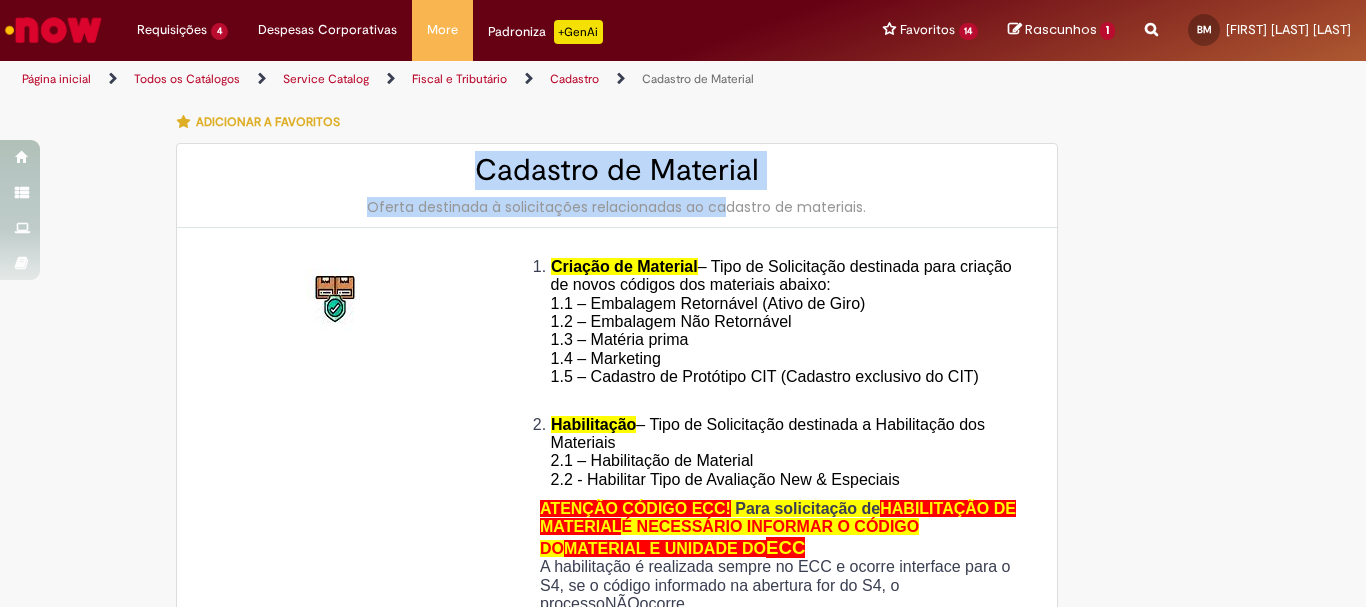 drag, startPoint x: 453, startPoint y: 173, endPoint x: 698, endPoint y: 227, distance: 250.88045 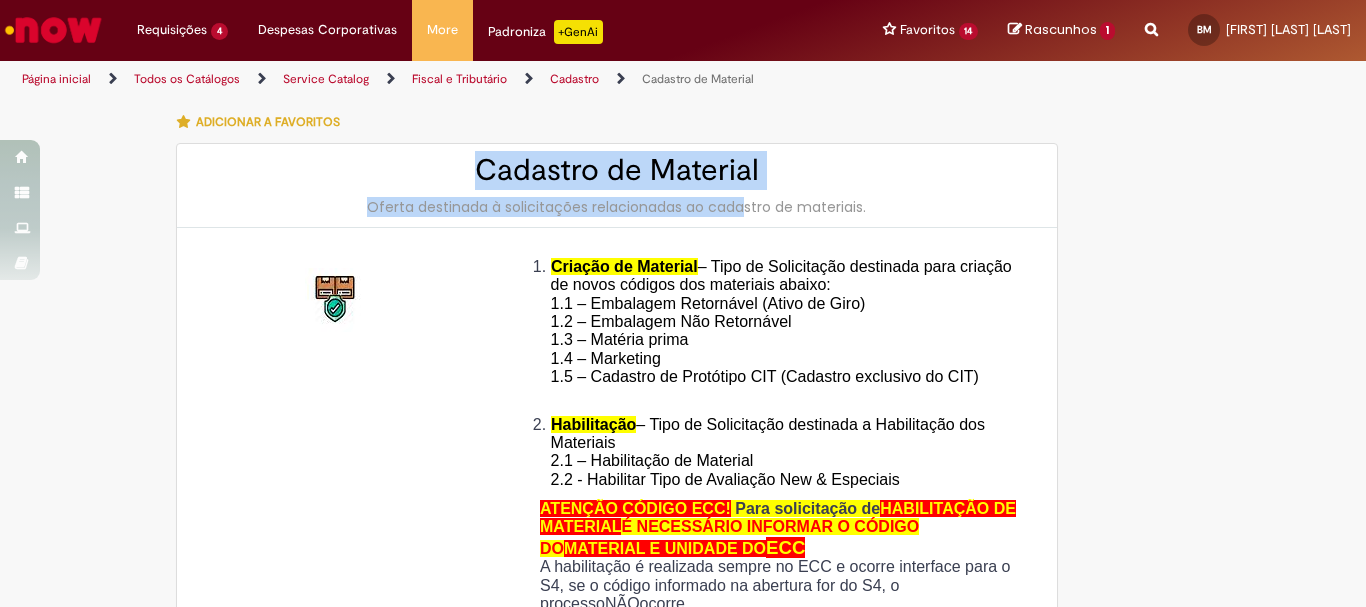click on "Criação de Material  – Tipo de Solicitação destinada para criação de novos códigos dos materiais abaixo:       1.1 – Embalagem Retornável (Ativo de Giro)       1.2 – Embalagem Não Retornável        1.3 – Matéria prima       1.4 – Marketing       1.5 – Cadastro de Protótipo CIT (Cadastro exclusivo do CIT)
Habilitação  – Tipo de Solicitação destinada a Habilitação dos Materiais       2.1 – Habilitação de Material       2.2 - Habilitar Tipo de Avaliação New & Especiais
ATENÇÃO CÓDIGO ECC!   Para solicitação de  HABILITAÇÃO DE MATERIAL  É NECESSÁRIO INFORMAR O CÓDIGO DO  MATERIAL E UNIDADE DO  ECC
A habilitação é realizada sempre no ECC e ocorre interface para o S4, se o código informado na abertura for do S4, o processo  NÃO  ocorre.
ATENÇÃO INTERFACE!  CHAMADO SOLUCIONADO, AGUARDAR ATÉ 6 HORAS PARA UTILIZAR O MATERIAL.
Modificação" at bounding box center (617, 567) 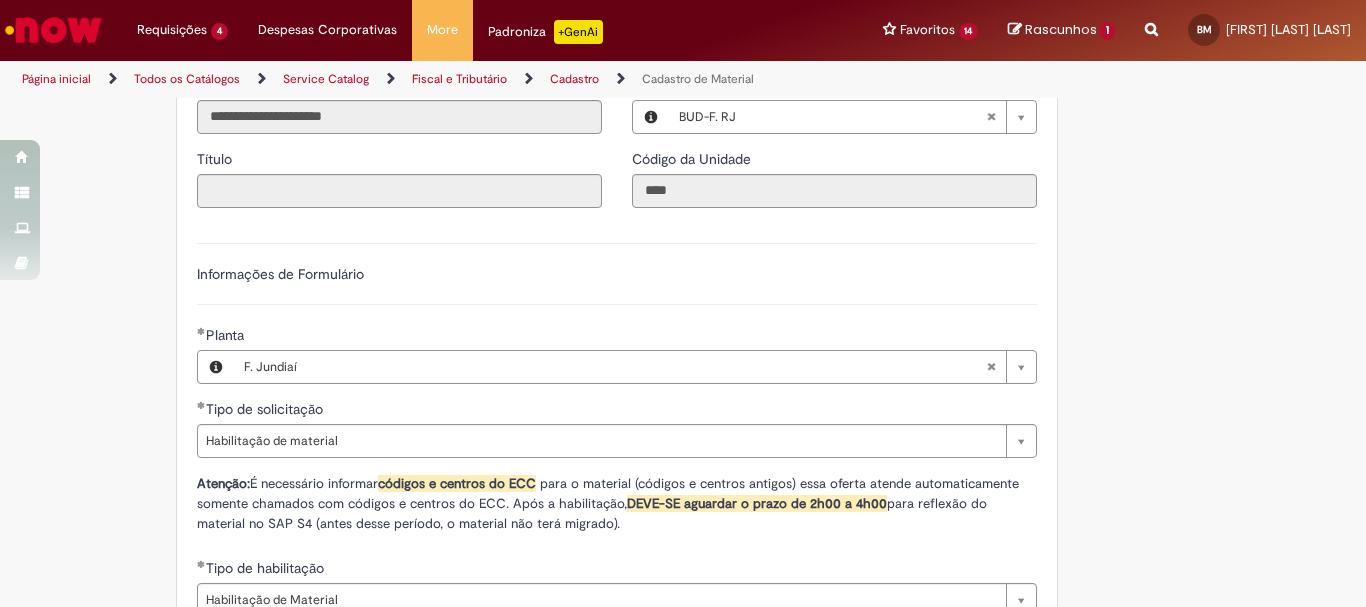 scroll, scrollTop: 1200, scrollLeft: 0, axis: vertical 